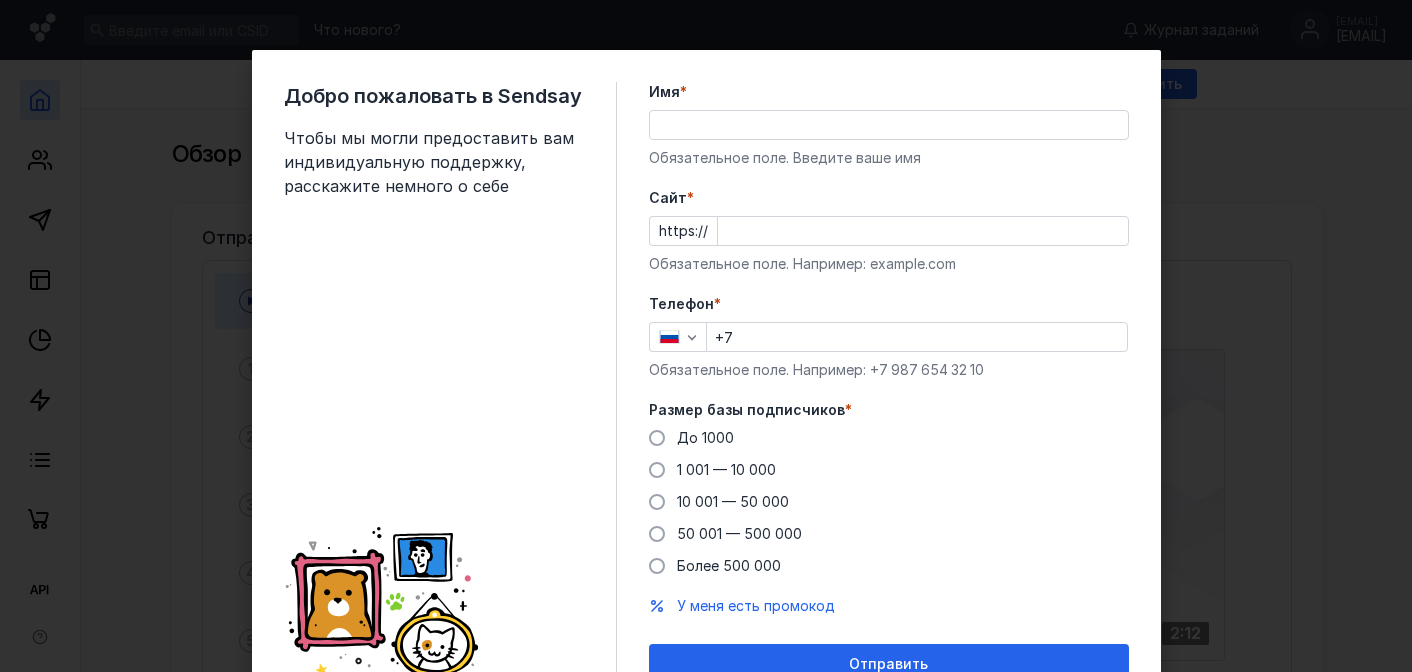 scroll, scrollTop: 0, scrollLeft: 0, axis: both 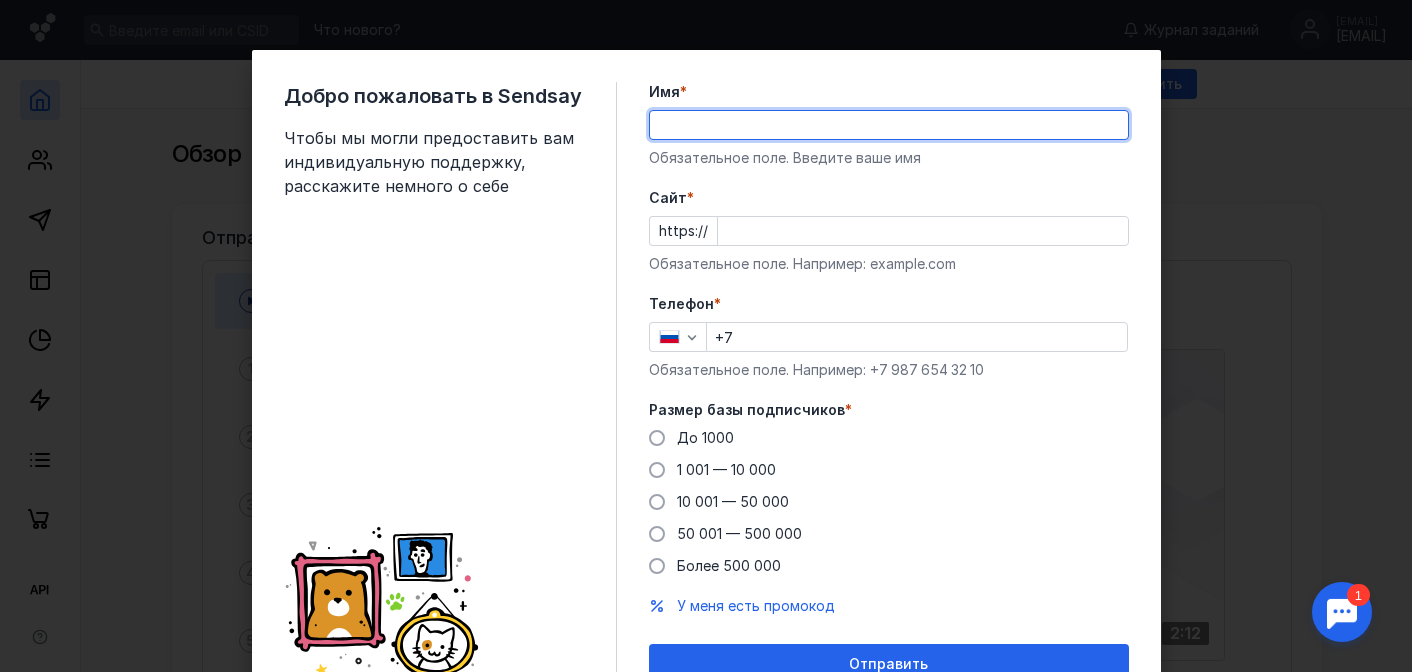 click on "Имя  *" at bounding box center [889, 125] 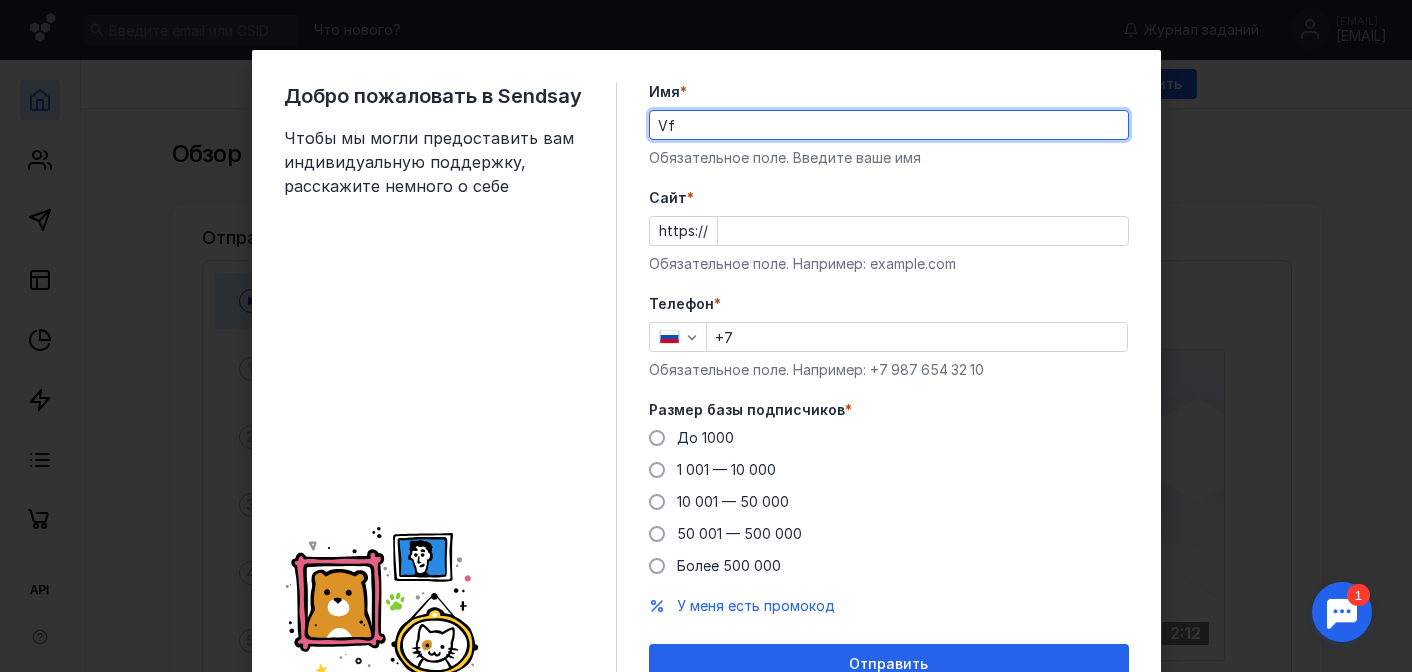type on "V" 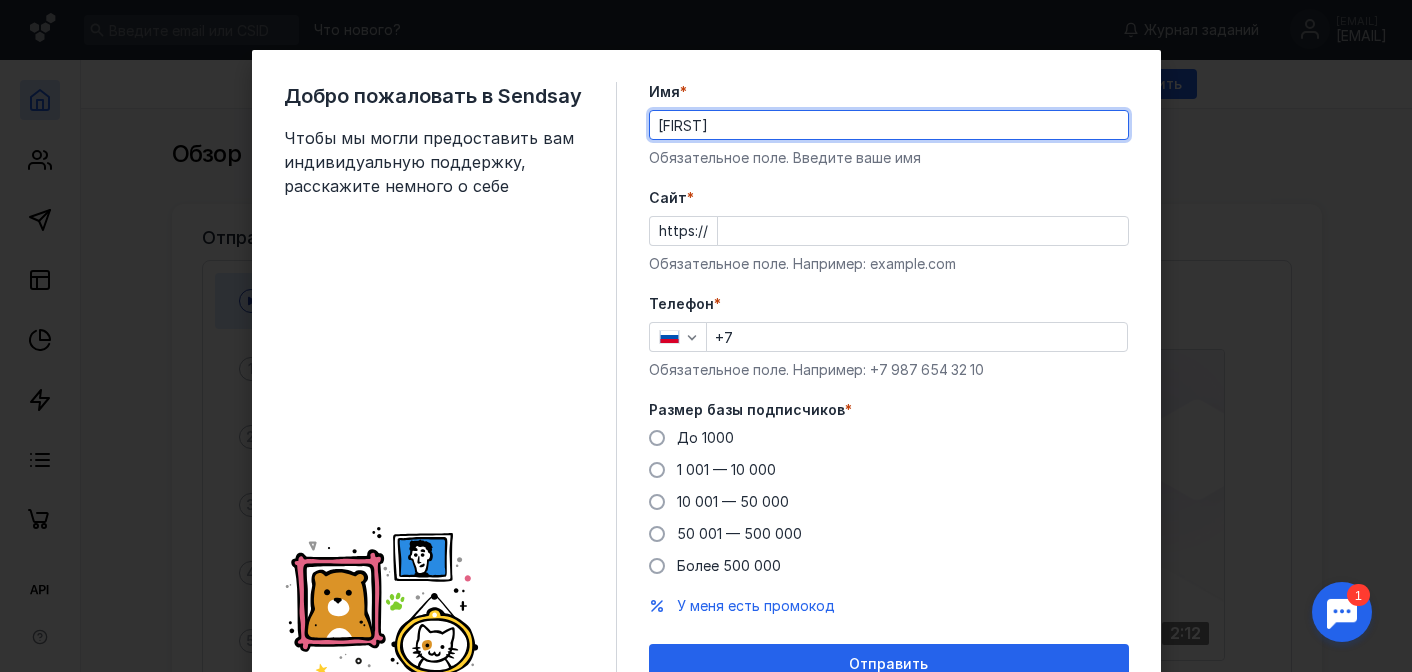 type on "[FIRST]" 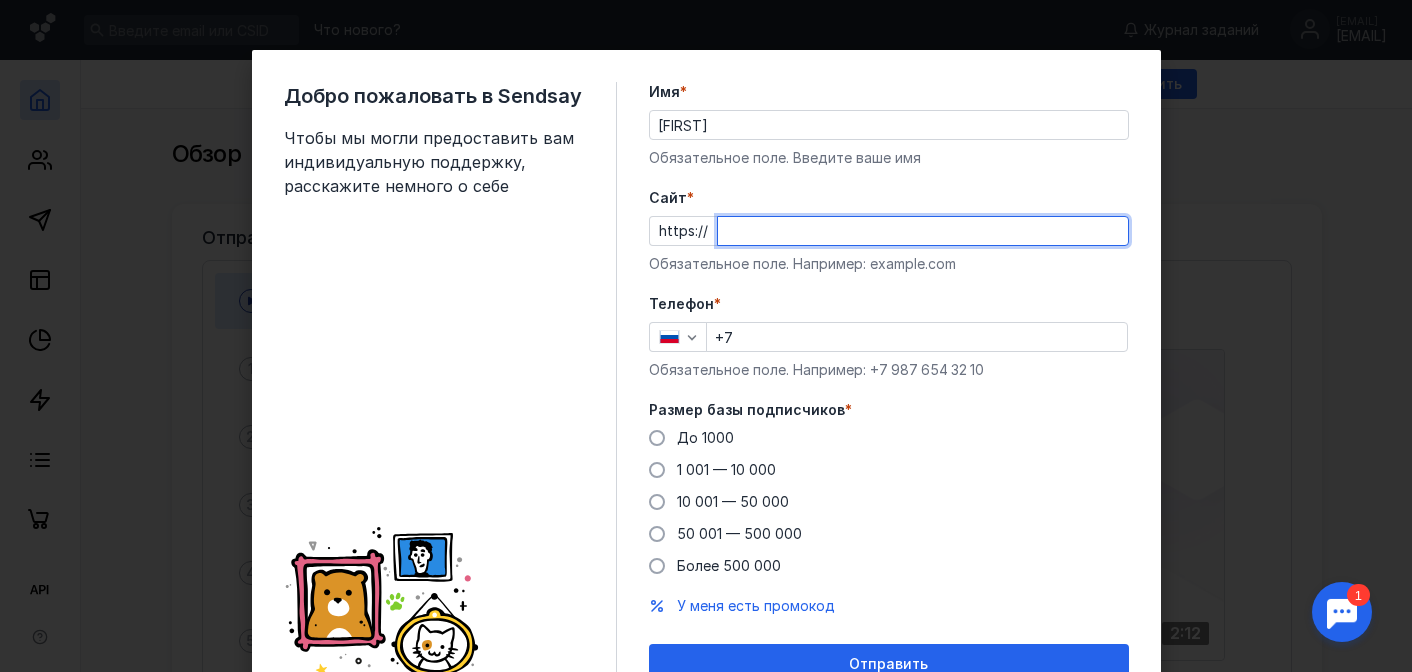 click on "Cайт  *" at bounding box center (923, 231) 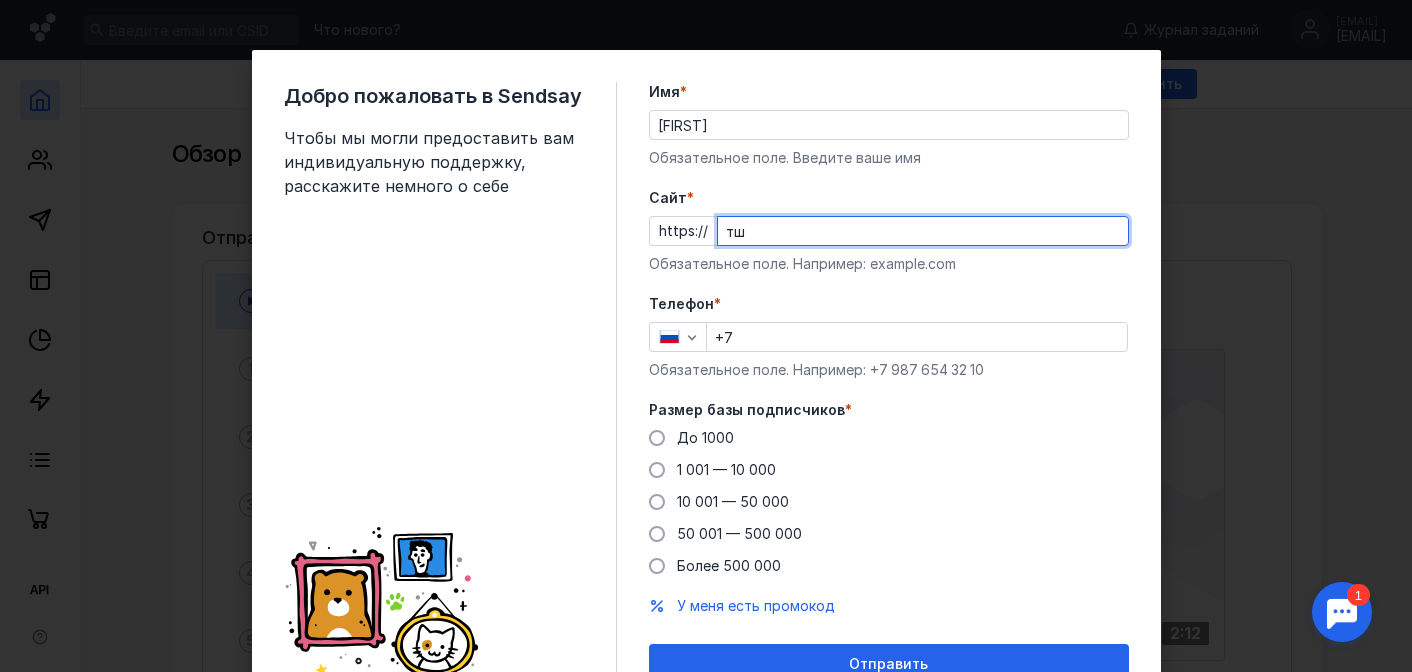 type on "т" 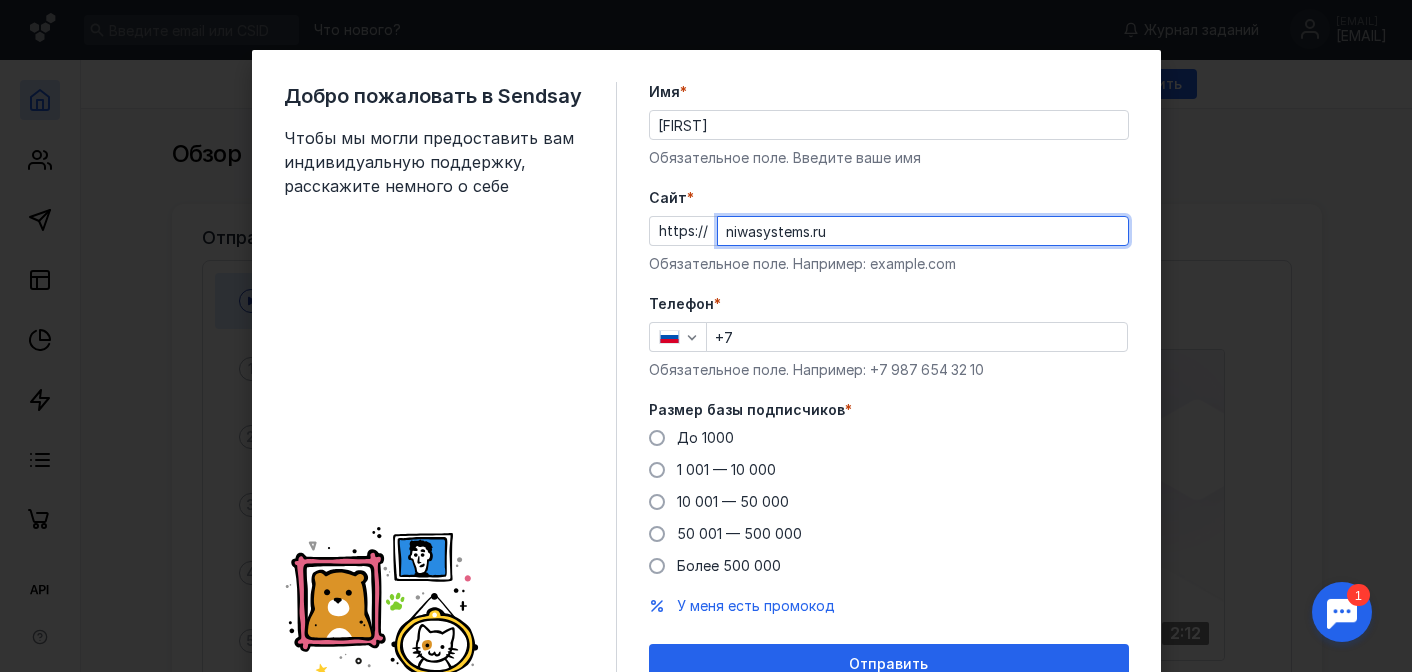 type on "niwasystems.ru" 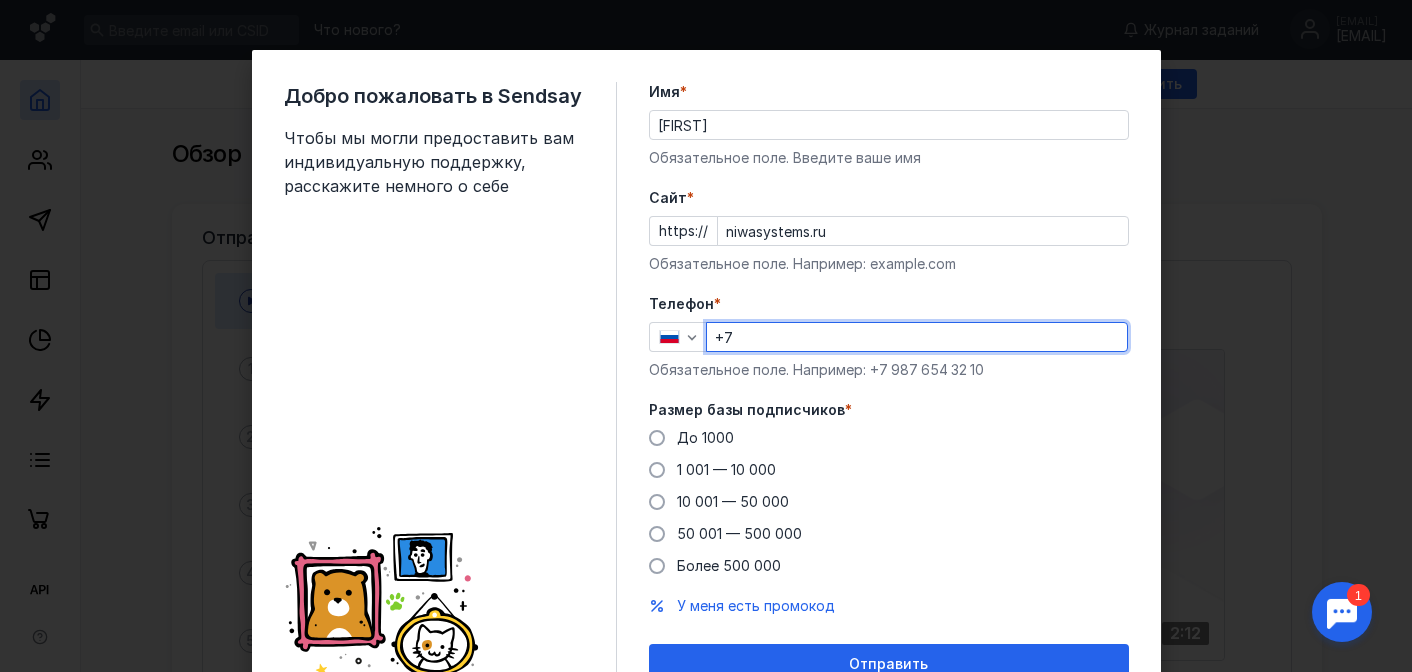 click on "+7" at bounding box center (917, 337) 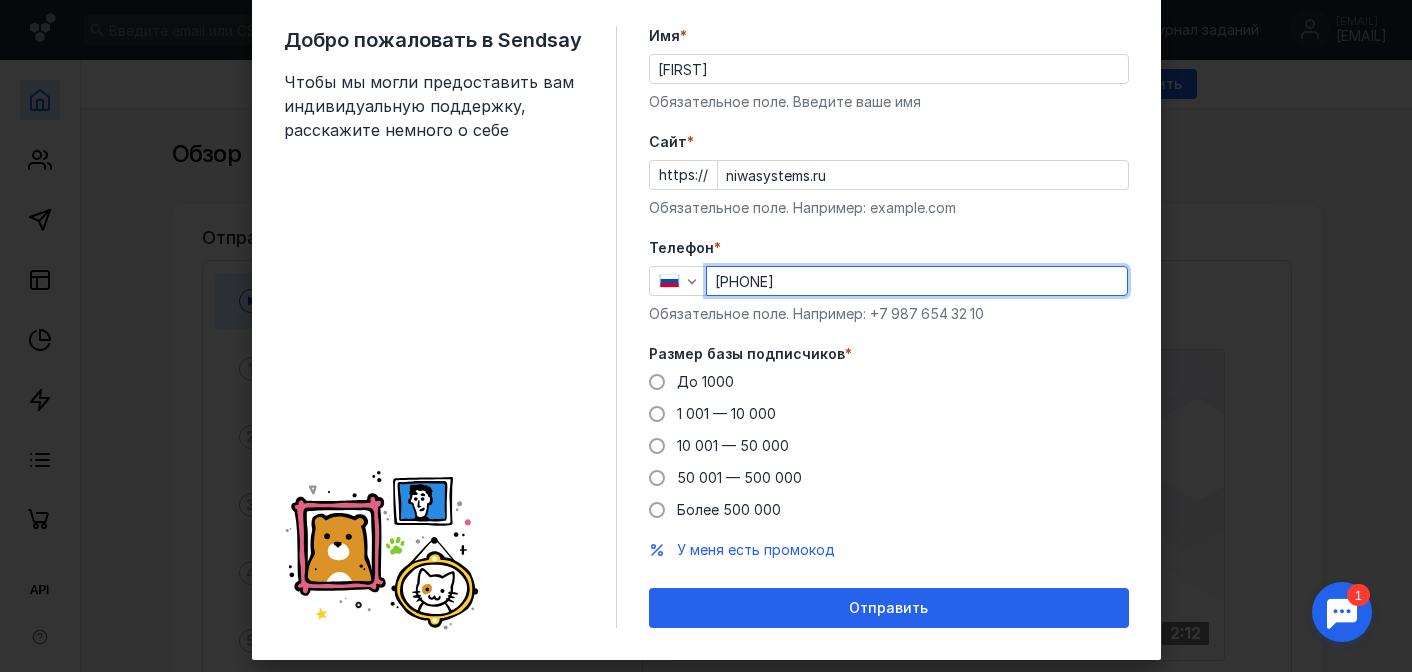 scroll, scrollTop: 94, scrollLeft: 0, axis: vertical 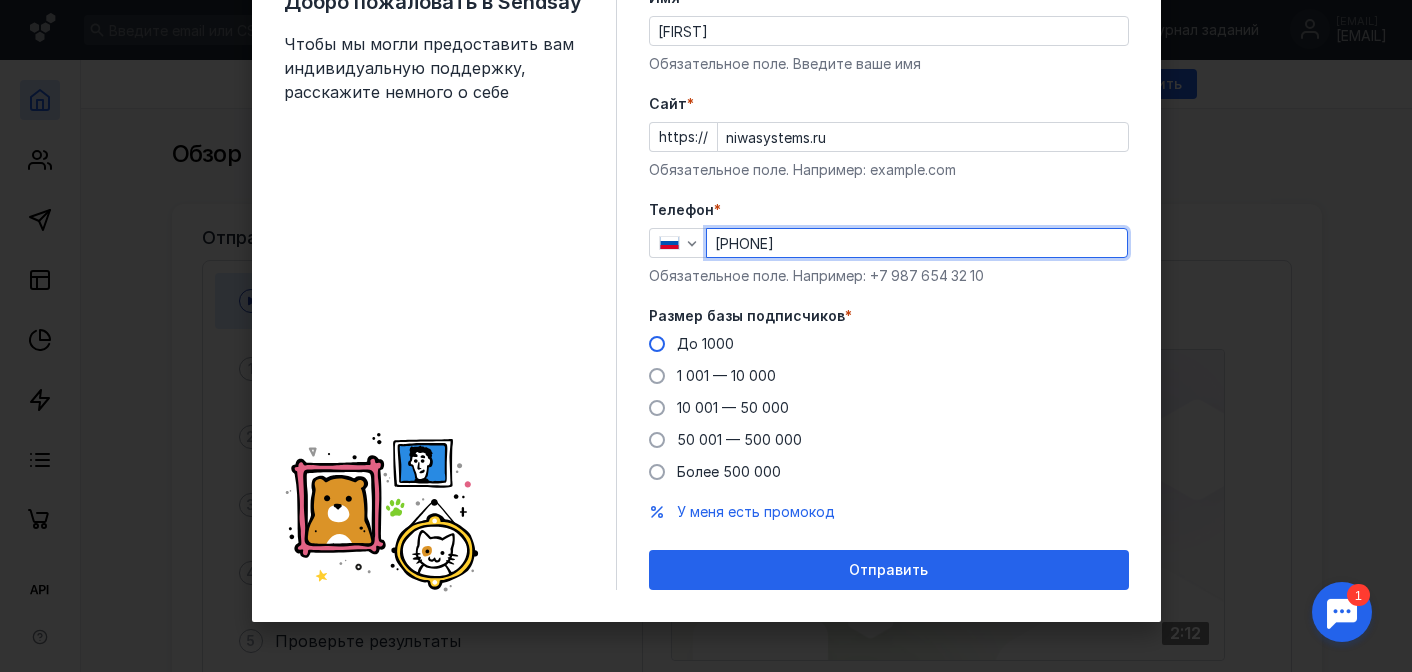 type on "[PHONE]" 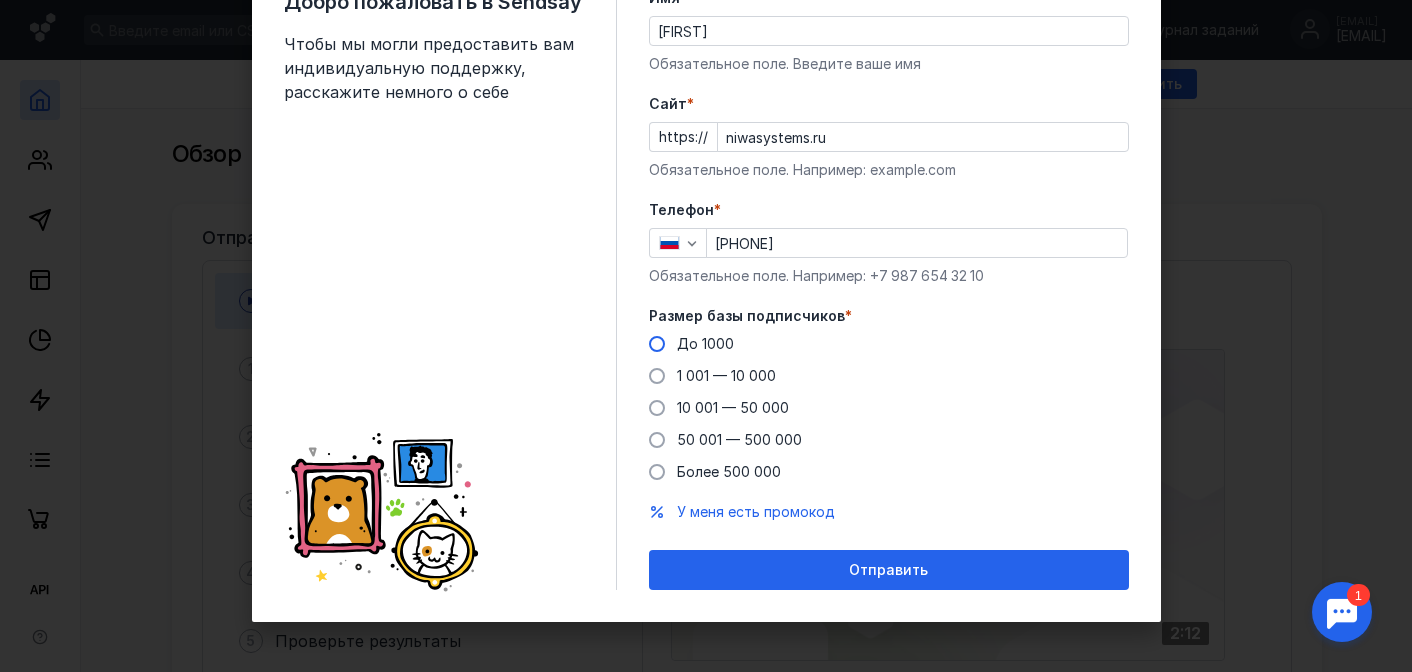 click on "До 1000" at bounding box center (705, 343) 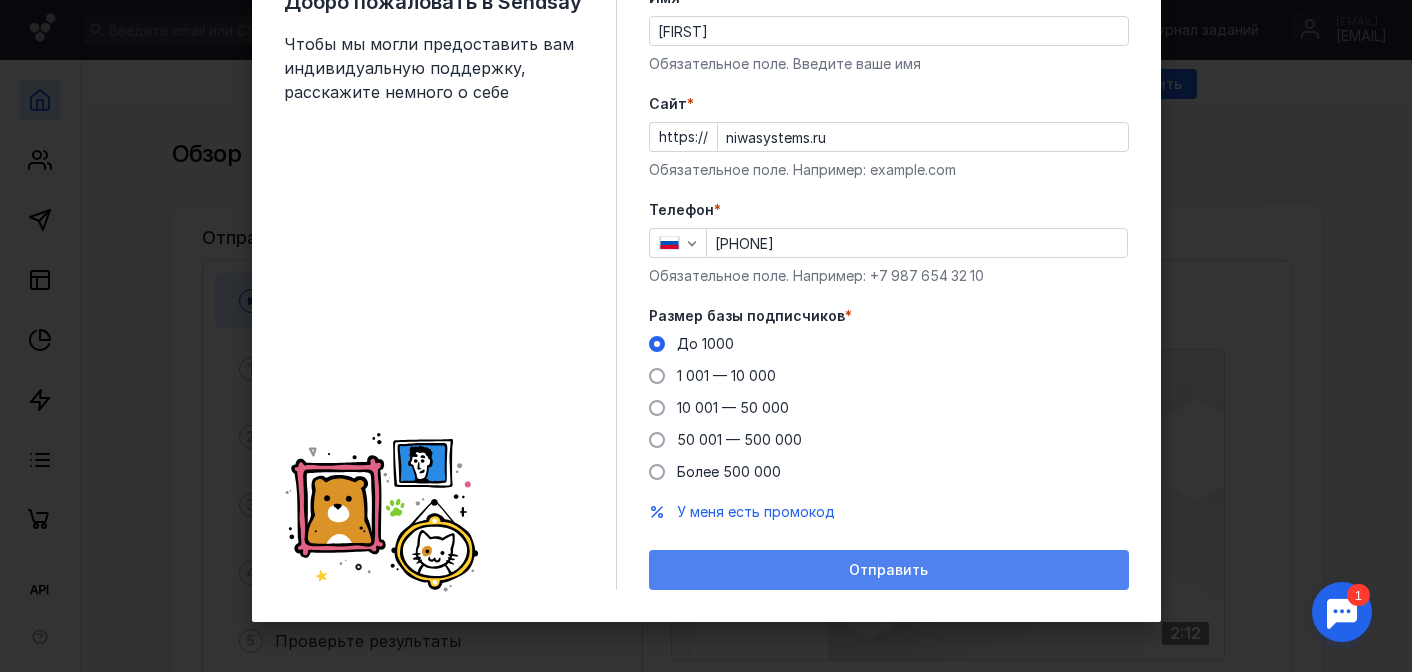 click on "Отправить" at bounding box center [889, 570] 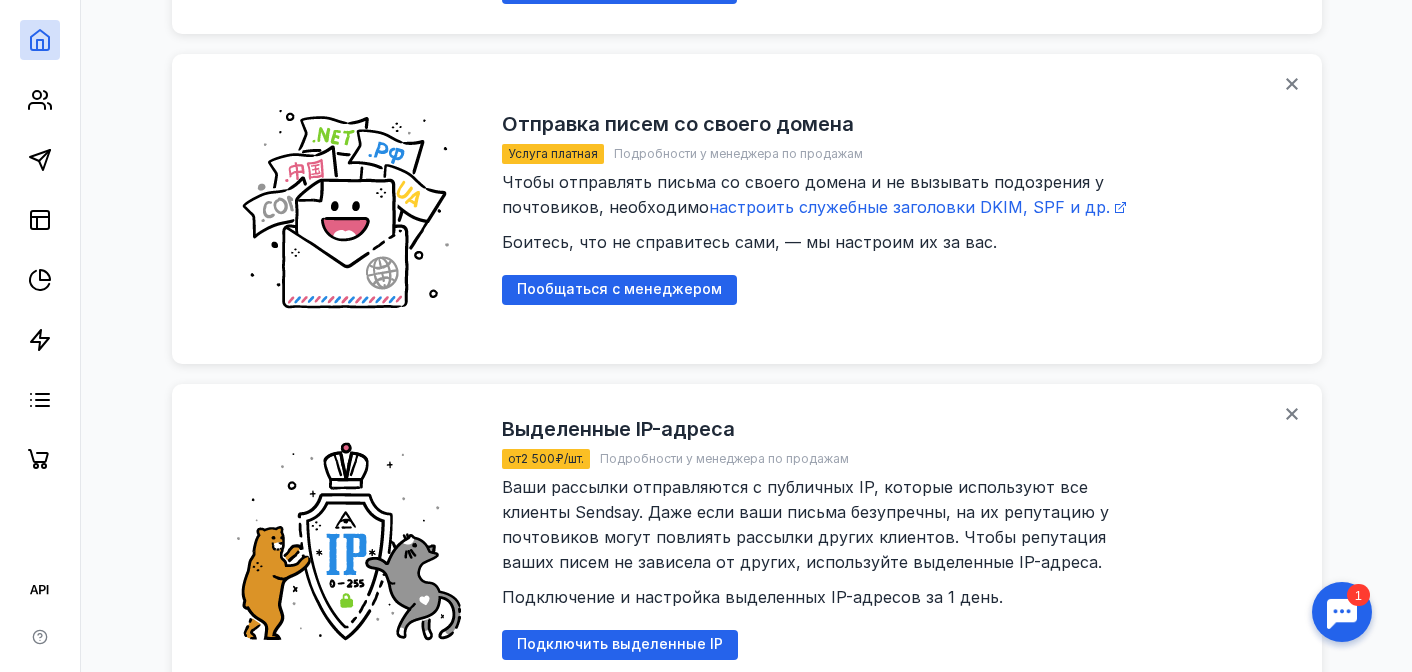 scroll, scrollTop: 2464, scrollLeft: 0, axis: vertical 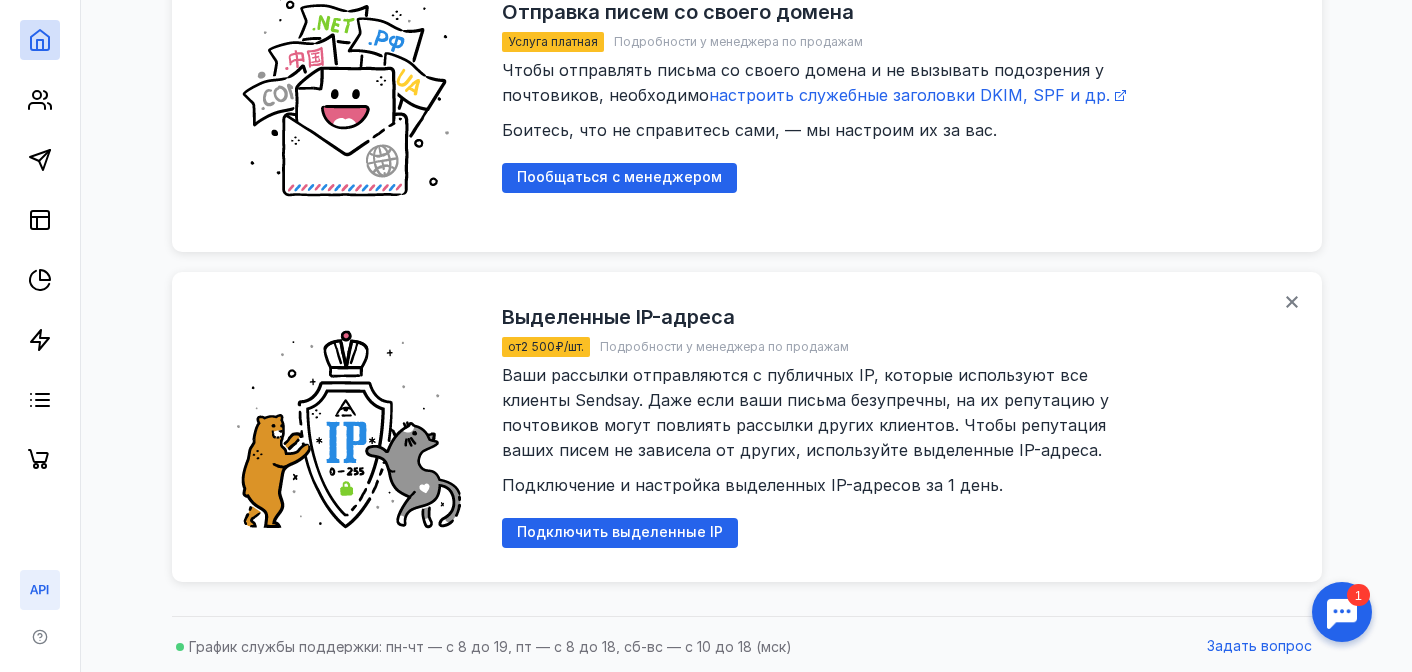 click 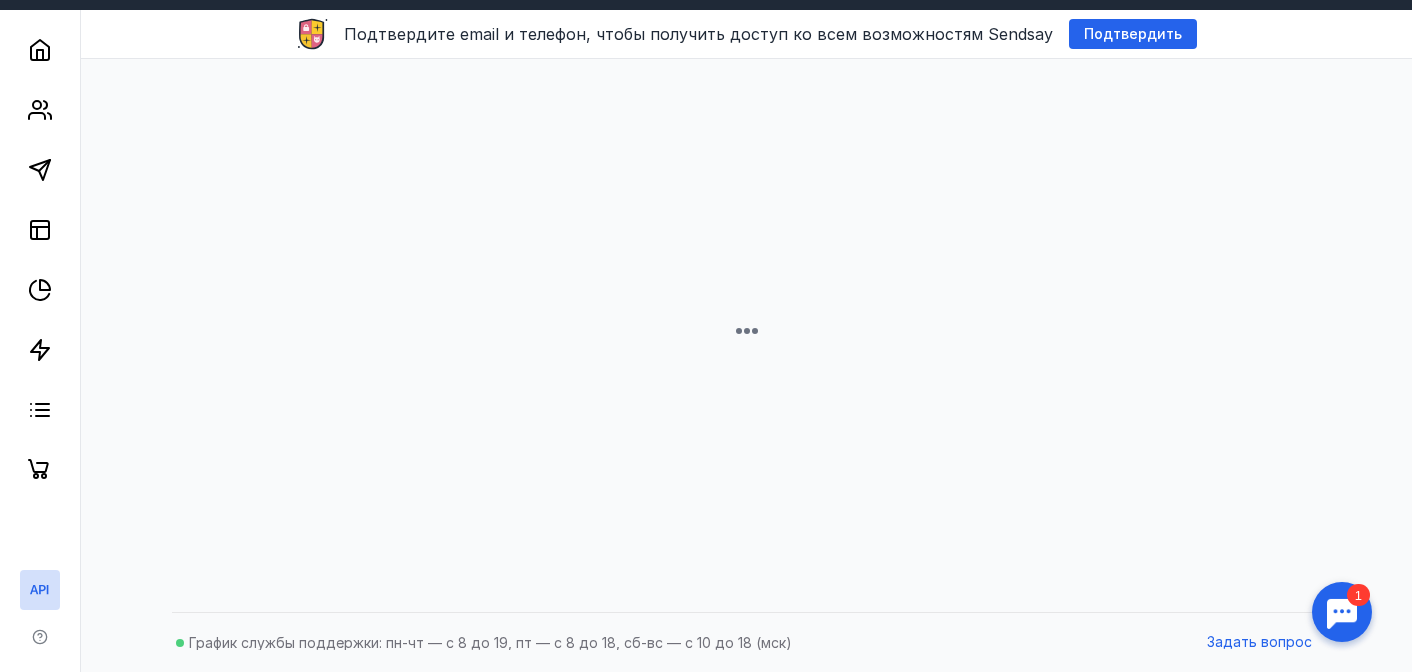 scroll, scrollTop: 50, scrollLeft: 0, axis: vertical 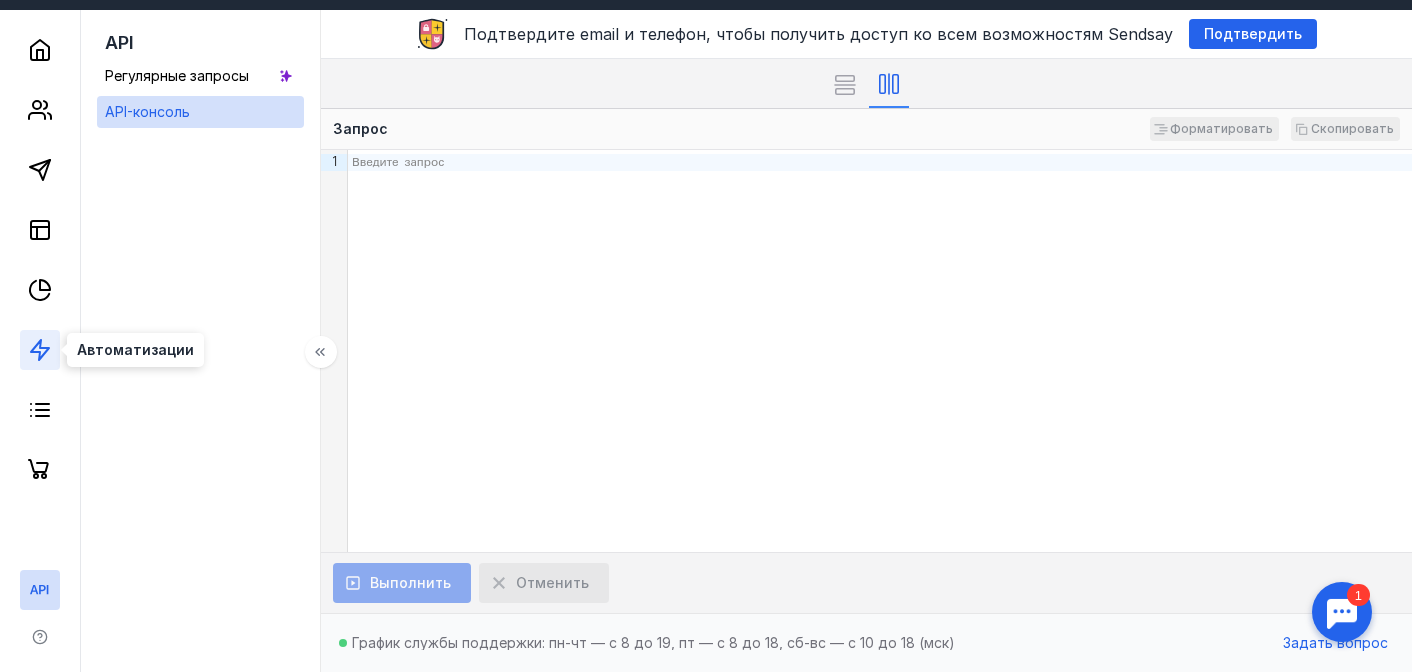click 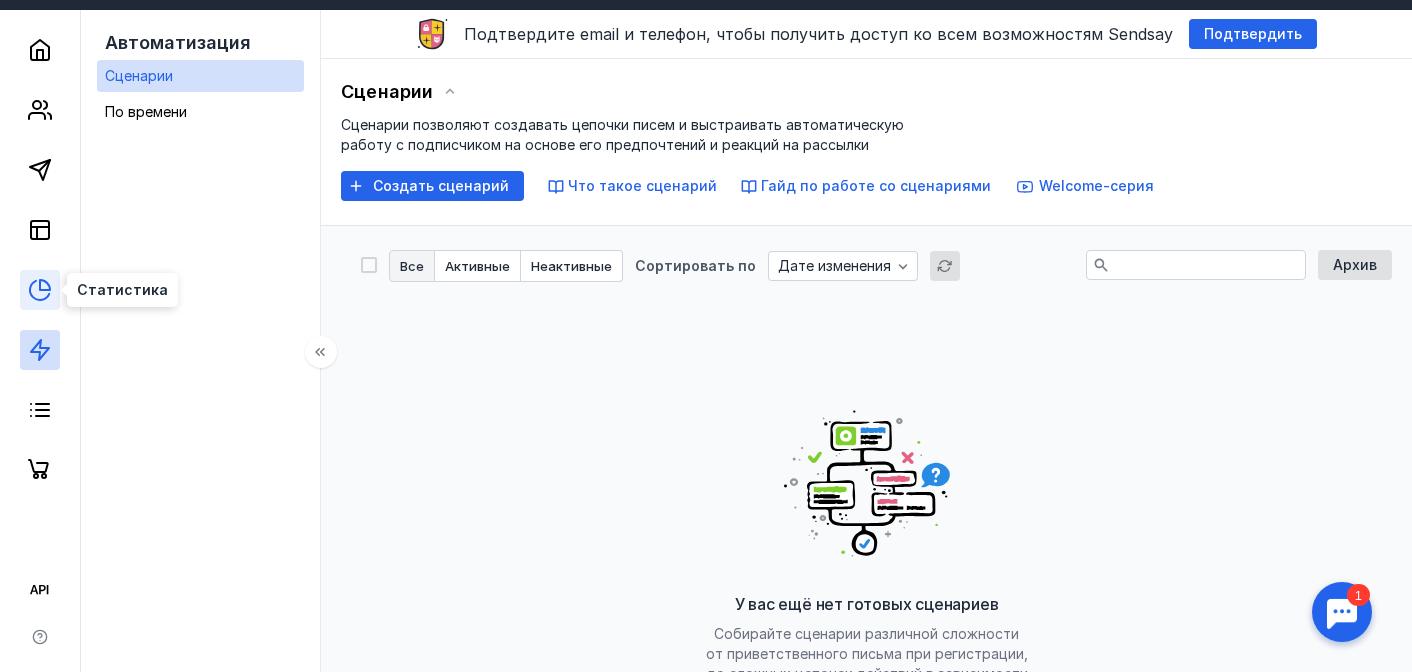 click 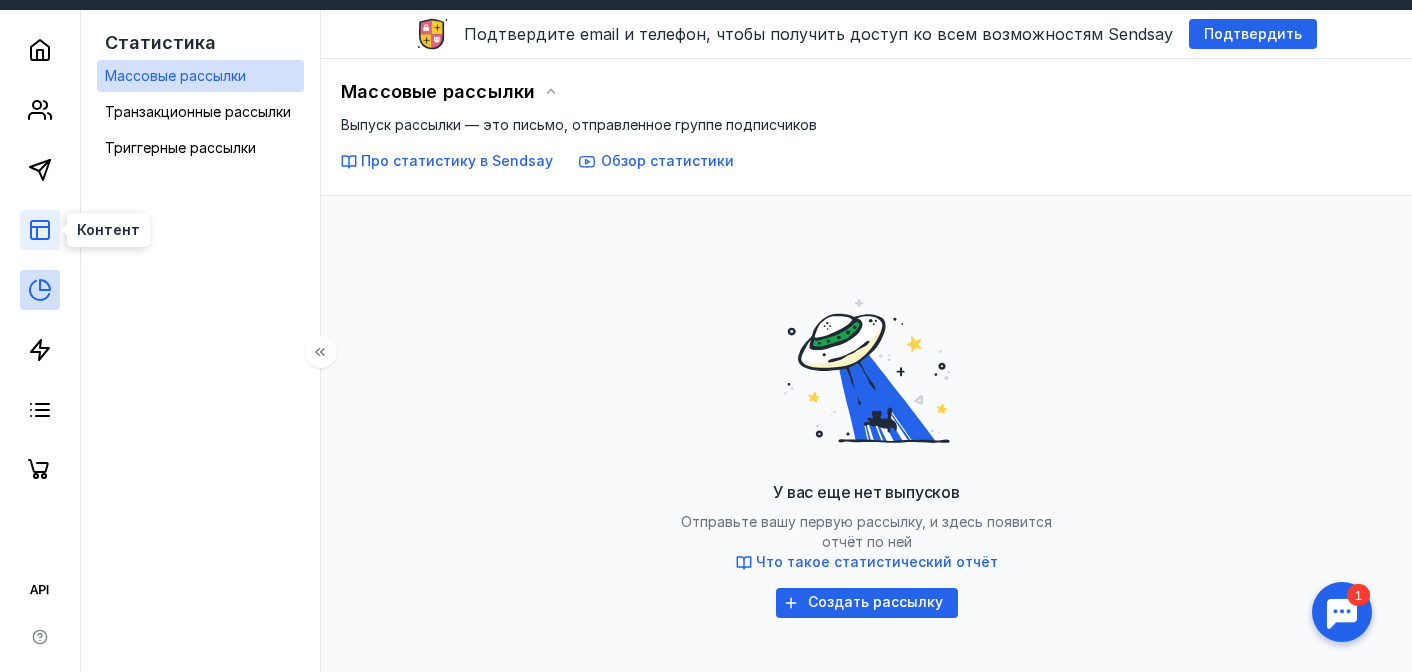 click 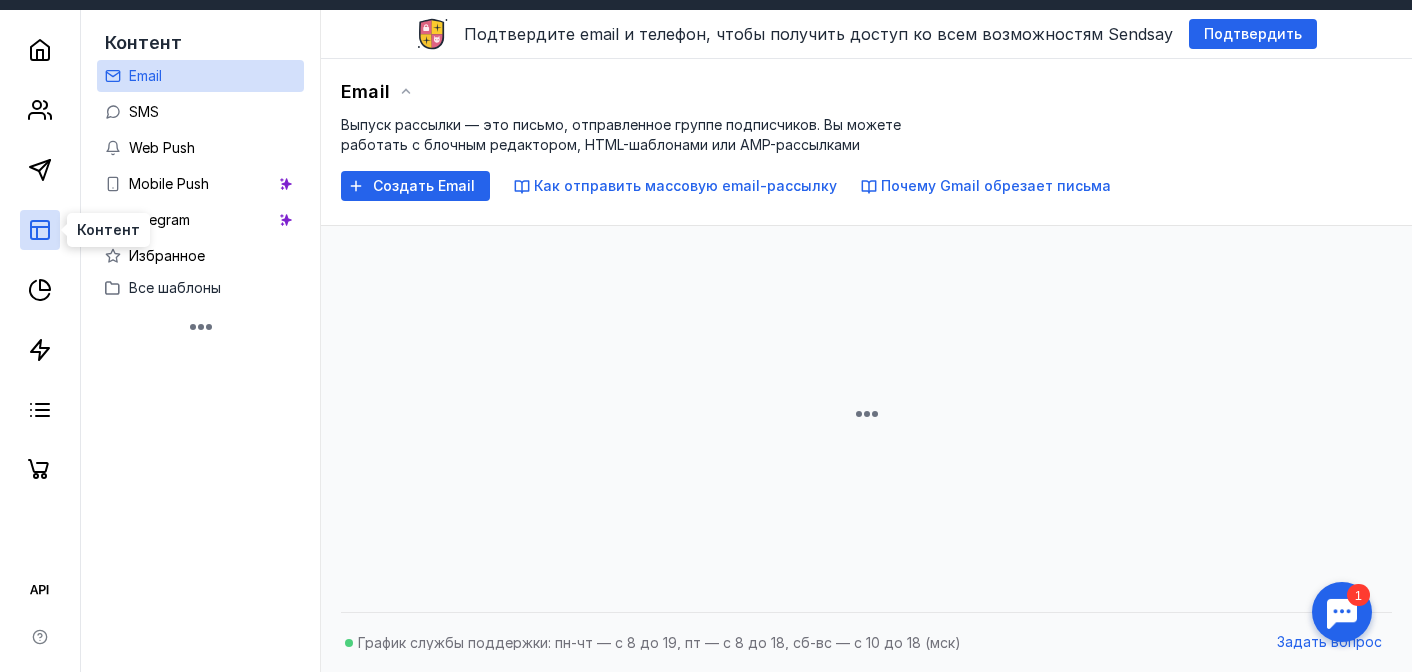 scroll, scrollTop: 0, scrollLeft: 0, axis: both 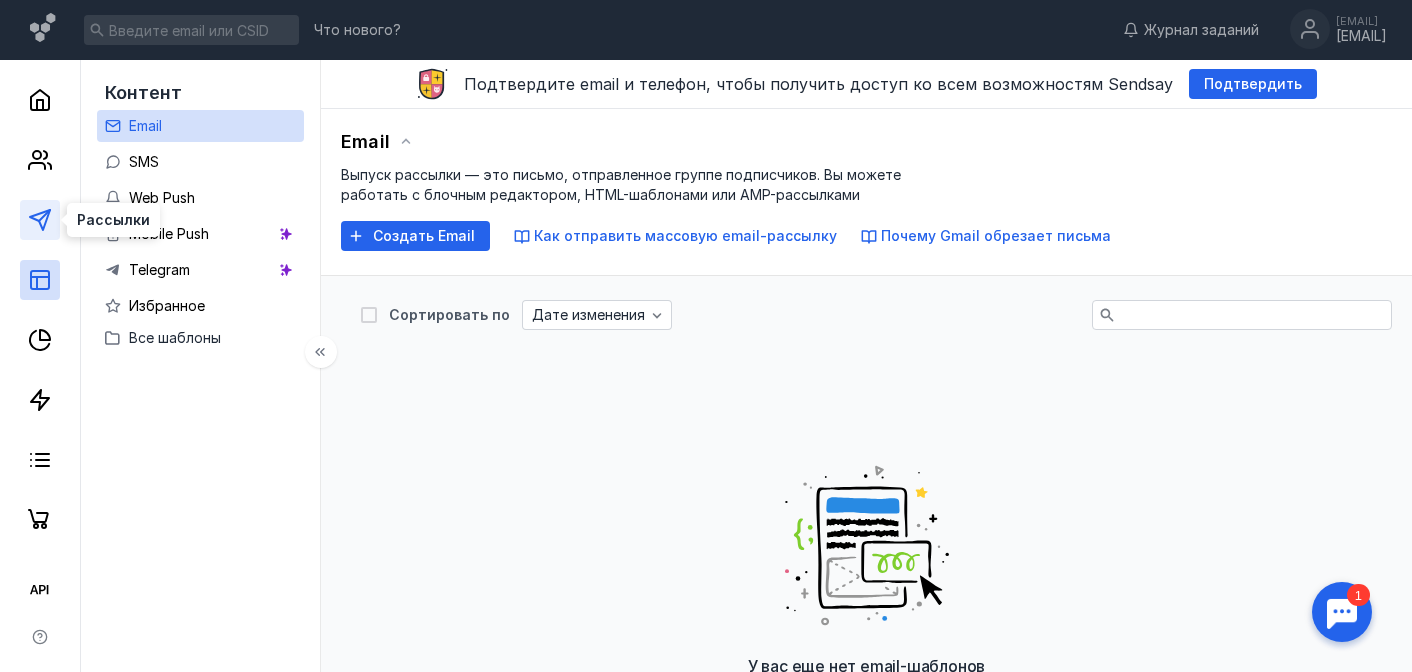 click 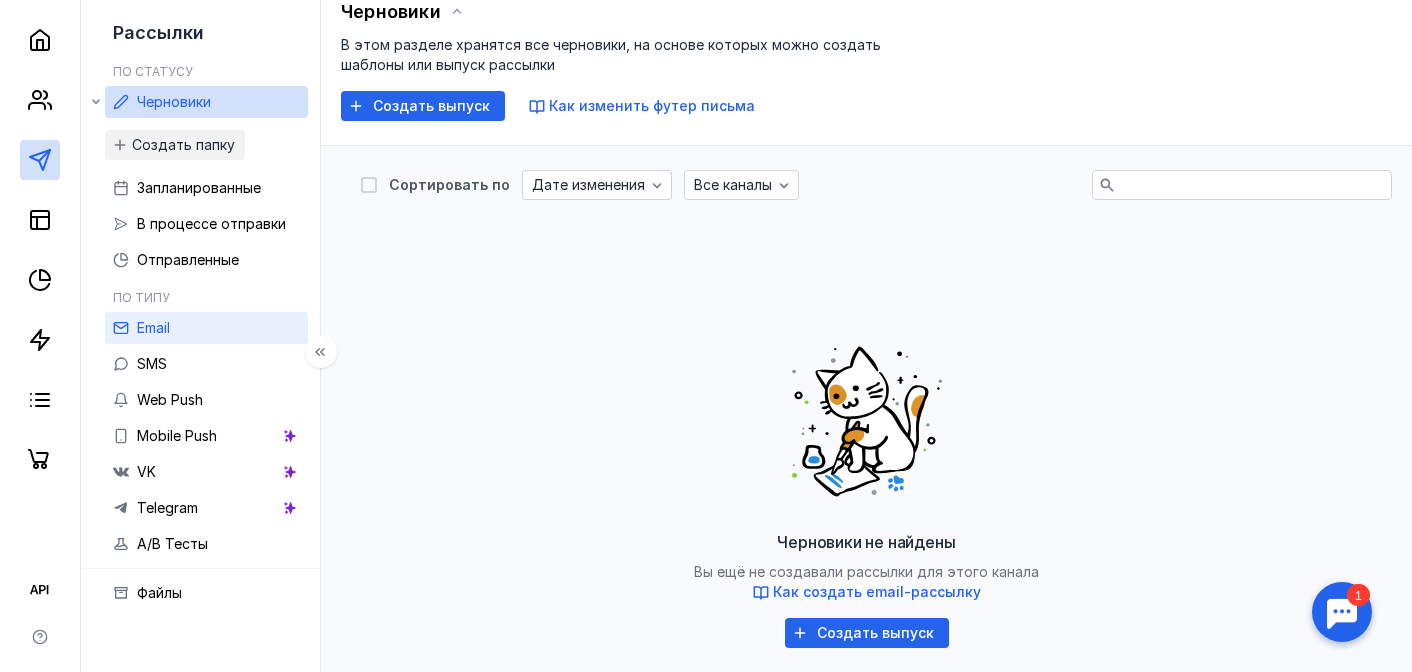scroll, scrollTop: 131, scrollLeft: 0, axis: vertical 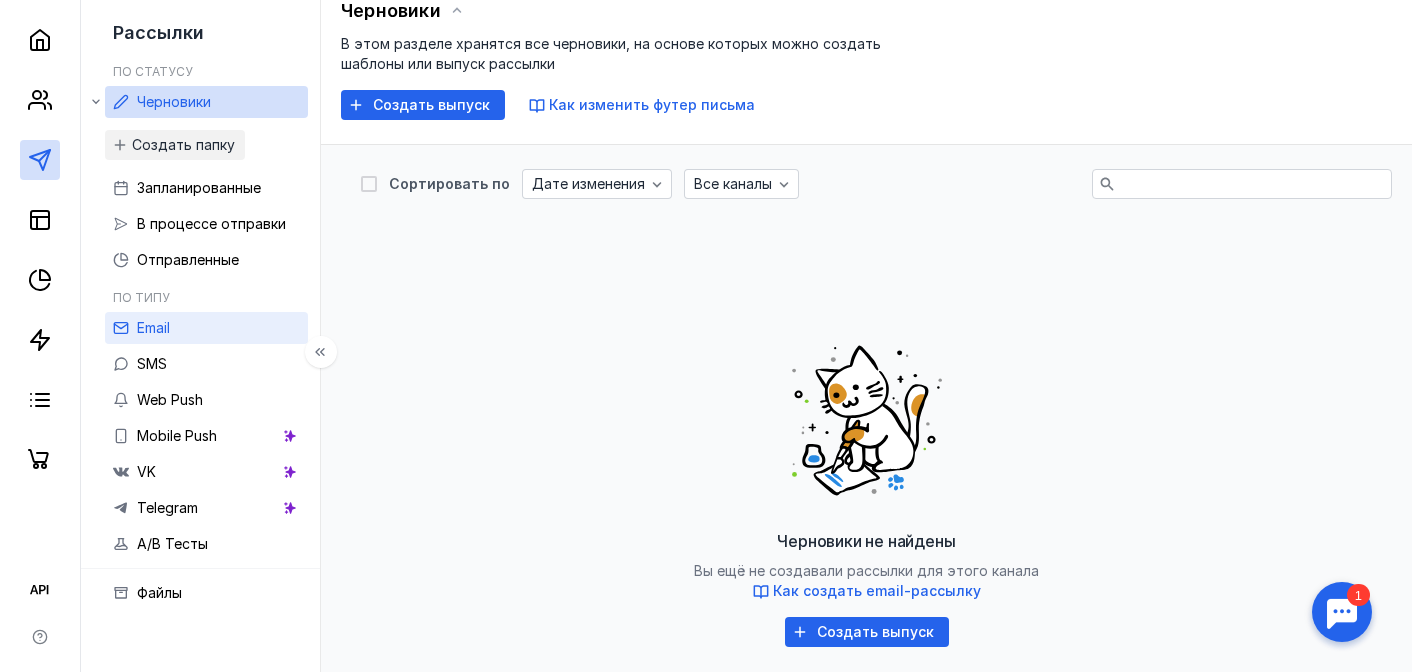 click on "Email" at bounding box center (153, 327) 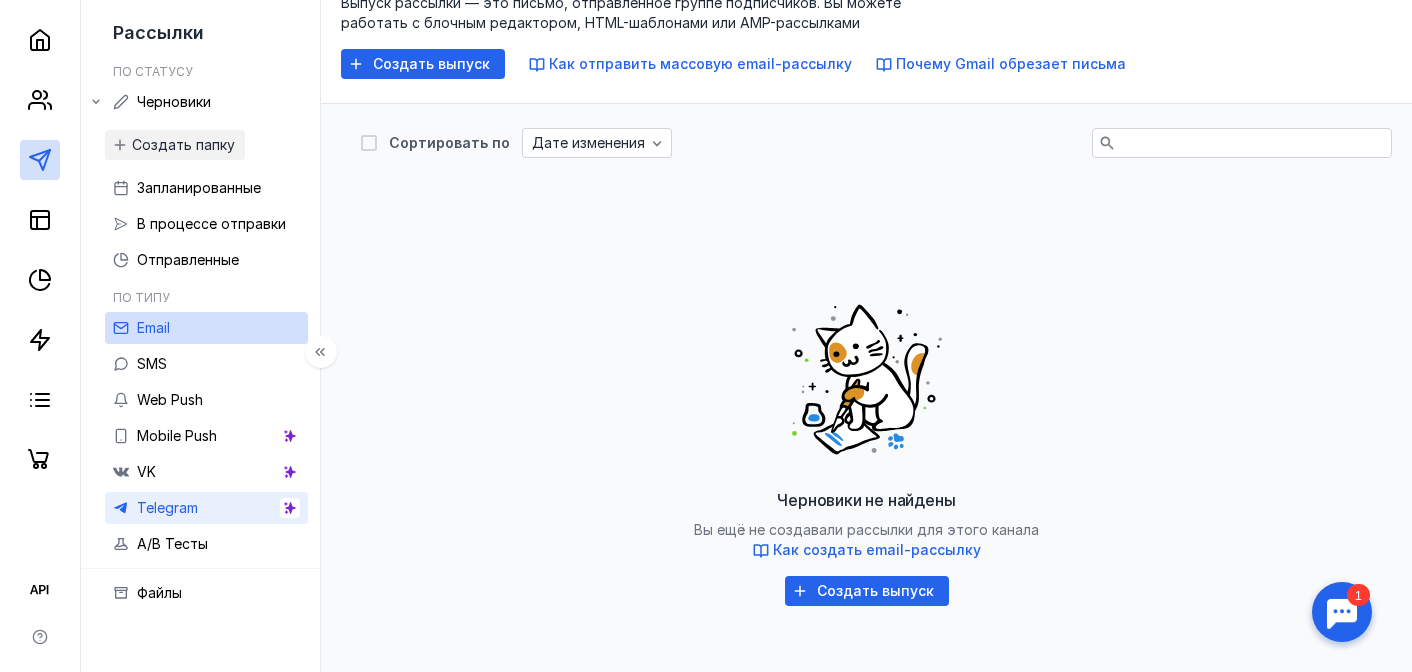 scroll, scrollTop: 178, scrollLeft: 0, axis: vertical 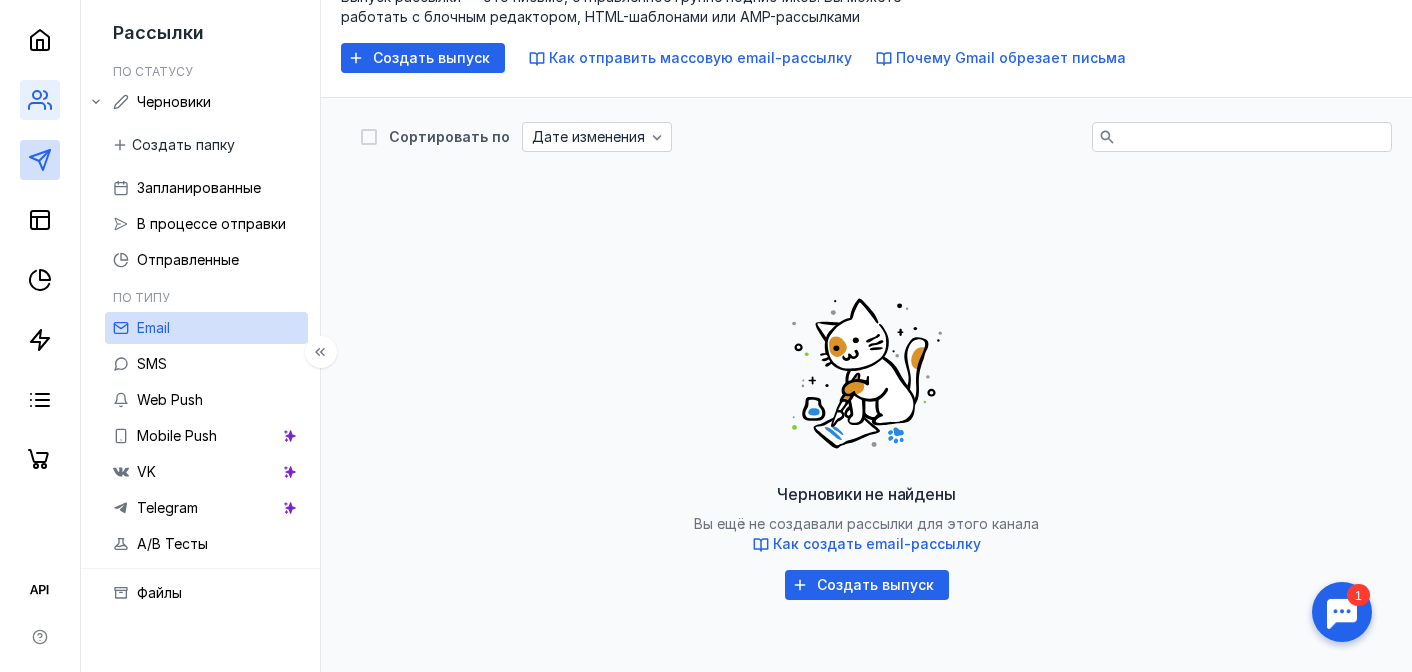 click at bounding box center [40, 100] 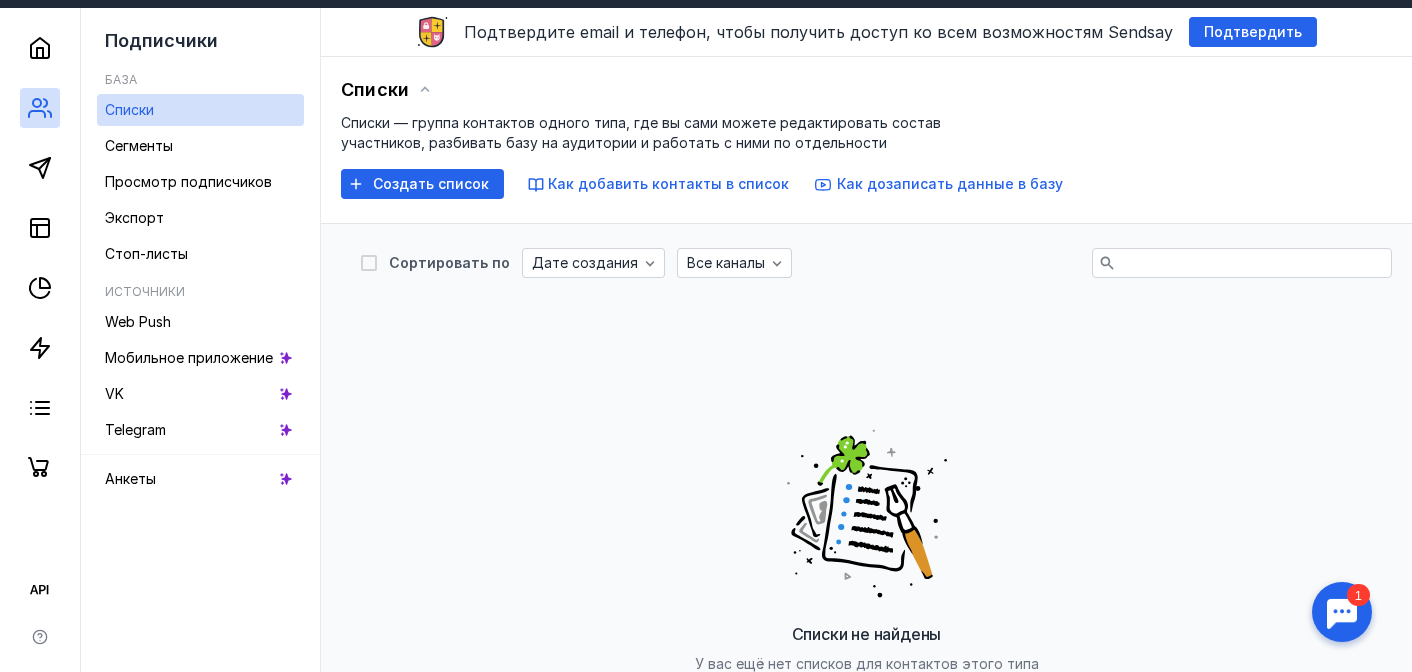 scroll, scrollTop: 25, scrollLeft: 0, axis: vertical 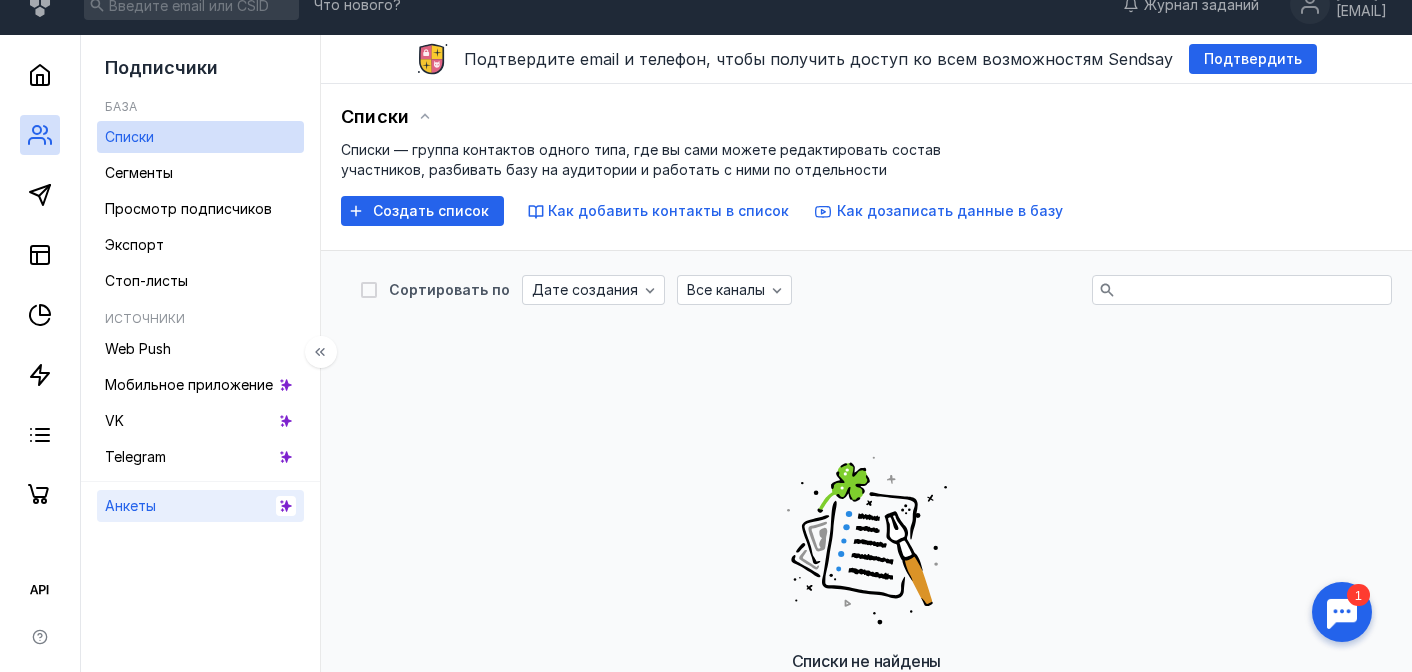 click on "Анкеты" at bounding box center [130, 505] 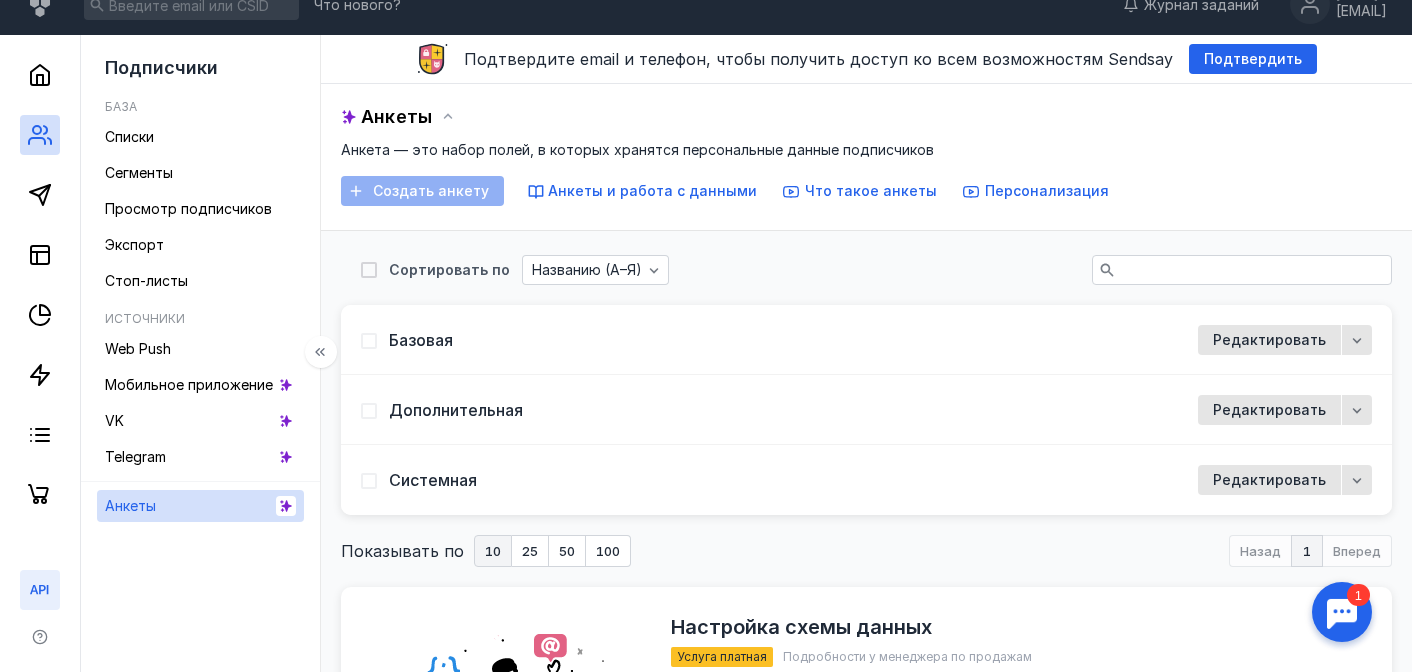 click 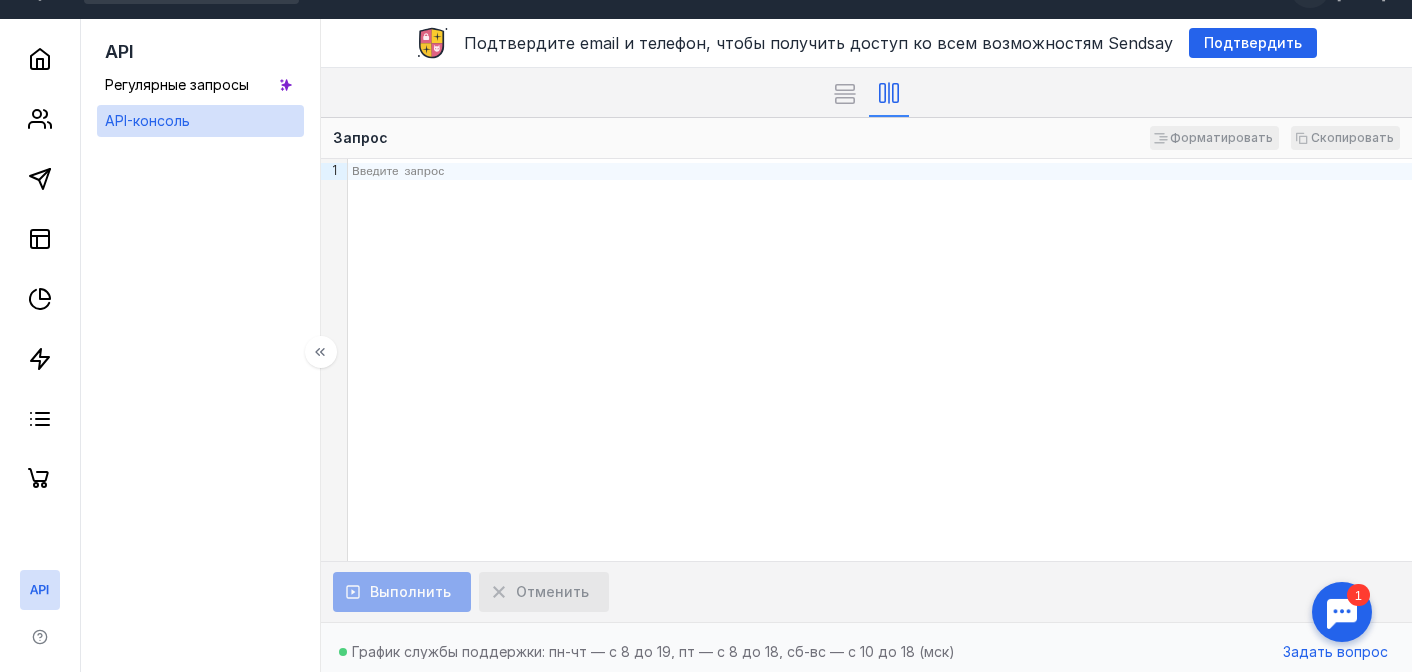 scroll, scrollTop: 50, scrollLeft: 0, axis: vertical 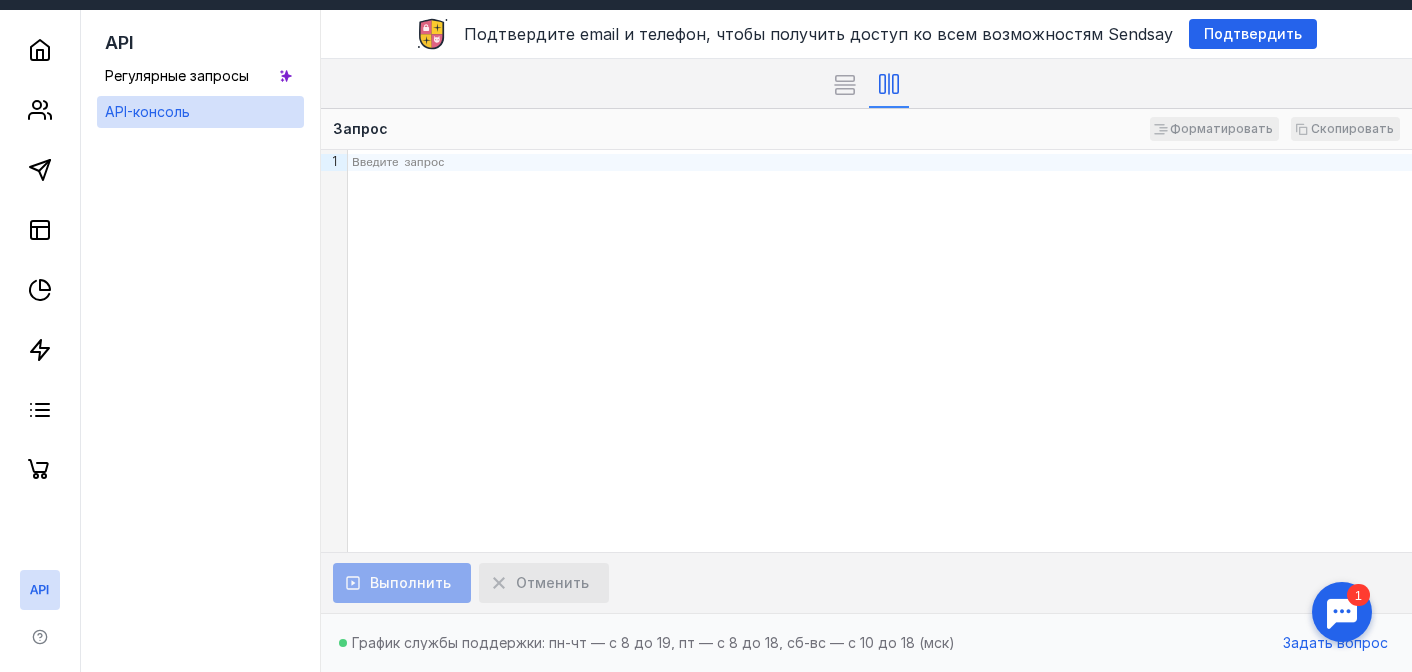 click on "Введите запрос" at bounding box center (880, 351) 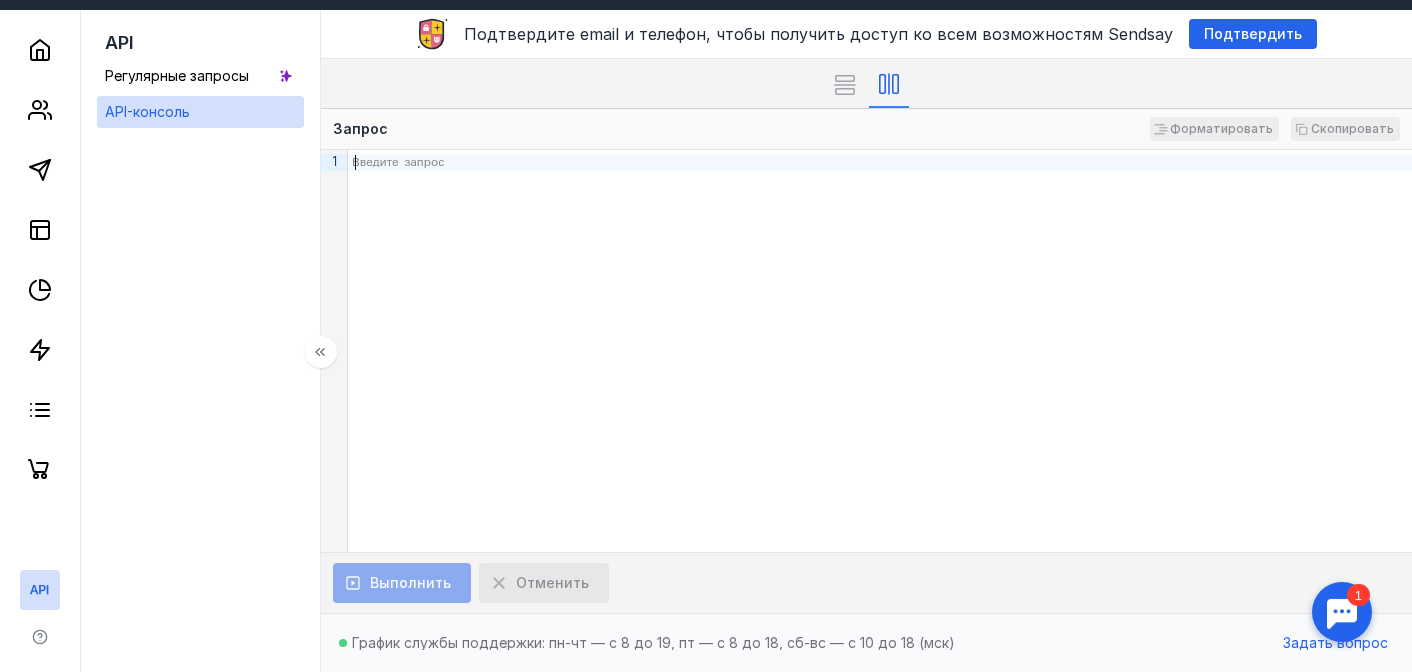 click on "API-консоль" at bounding box center [147, 111] 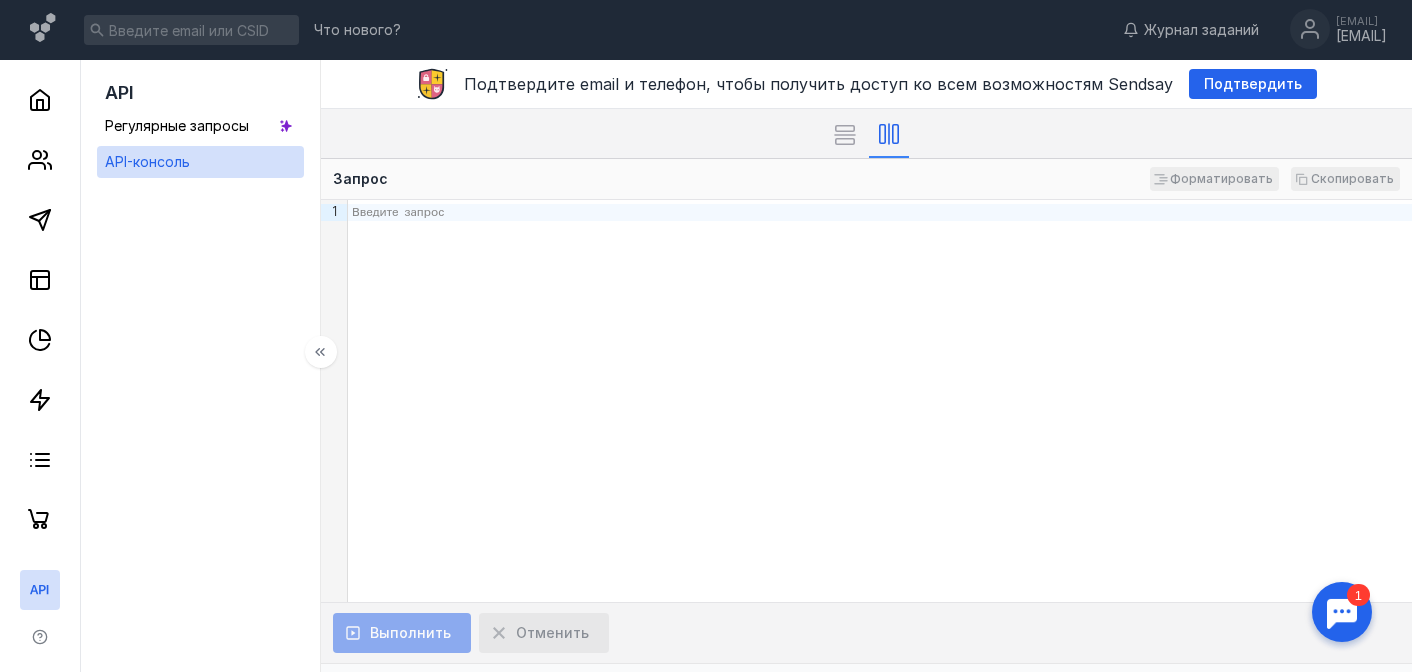 scroll, scrollTop: 50, scrollLeft: 0, axis: vertical 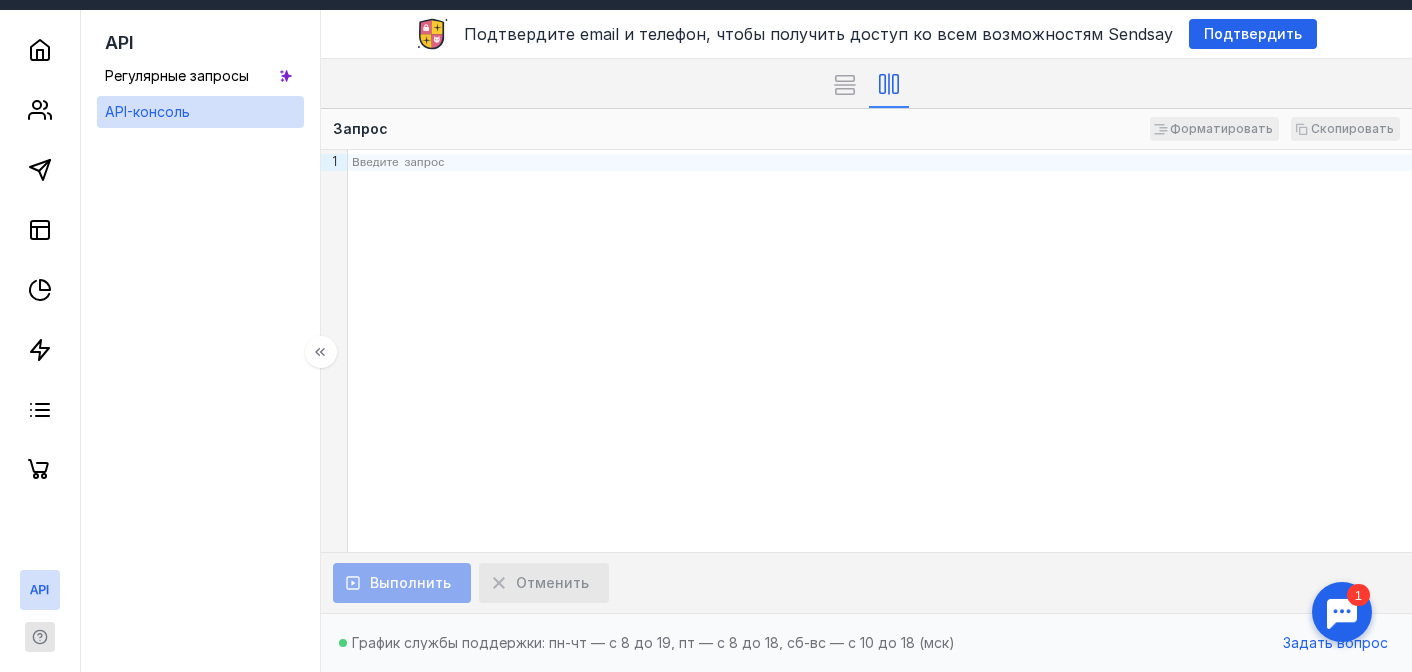 click 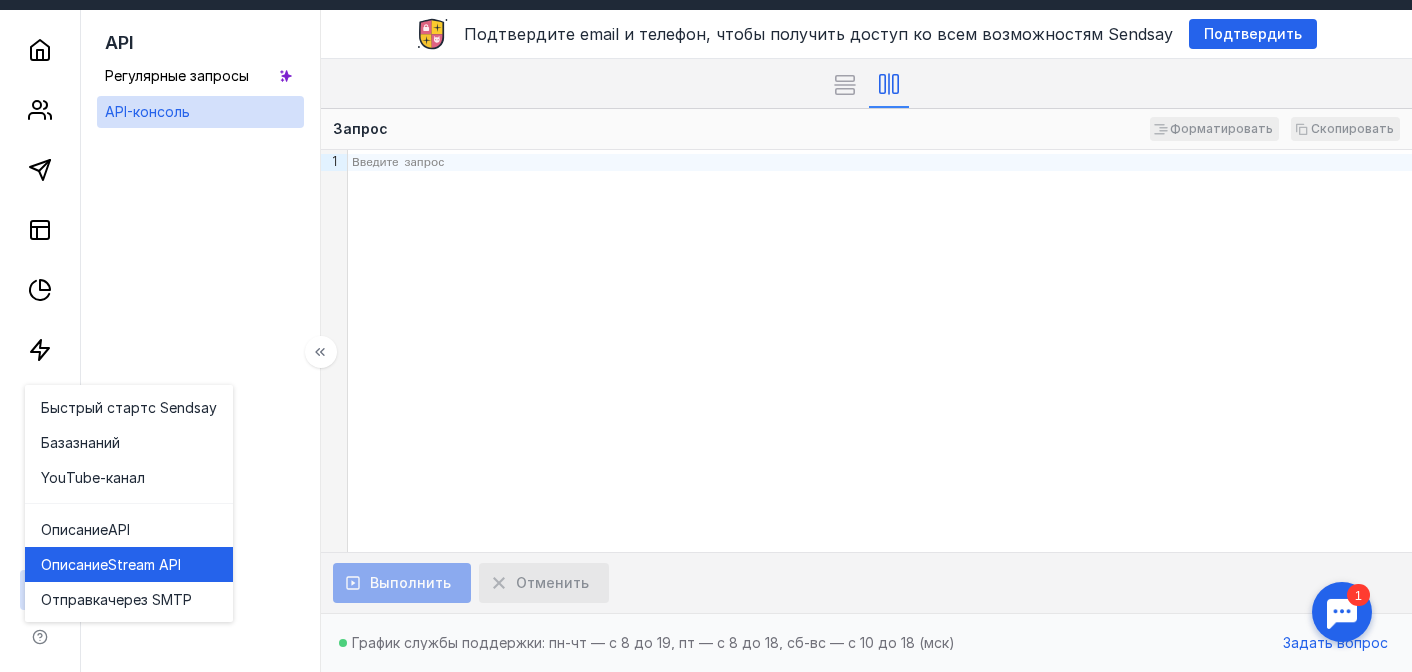 click on "Stream API" at bounding box center (144, 565) 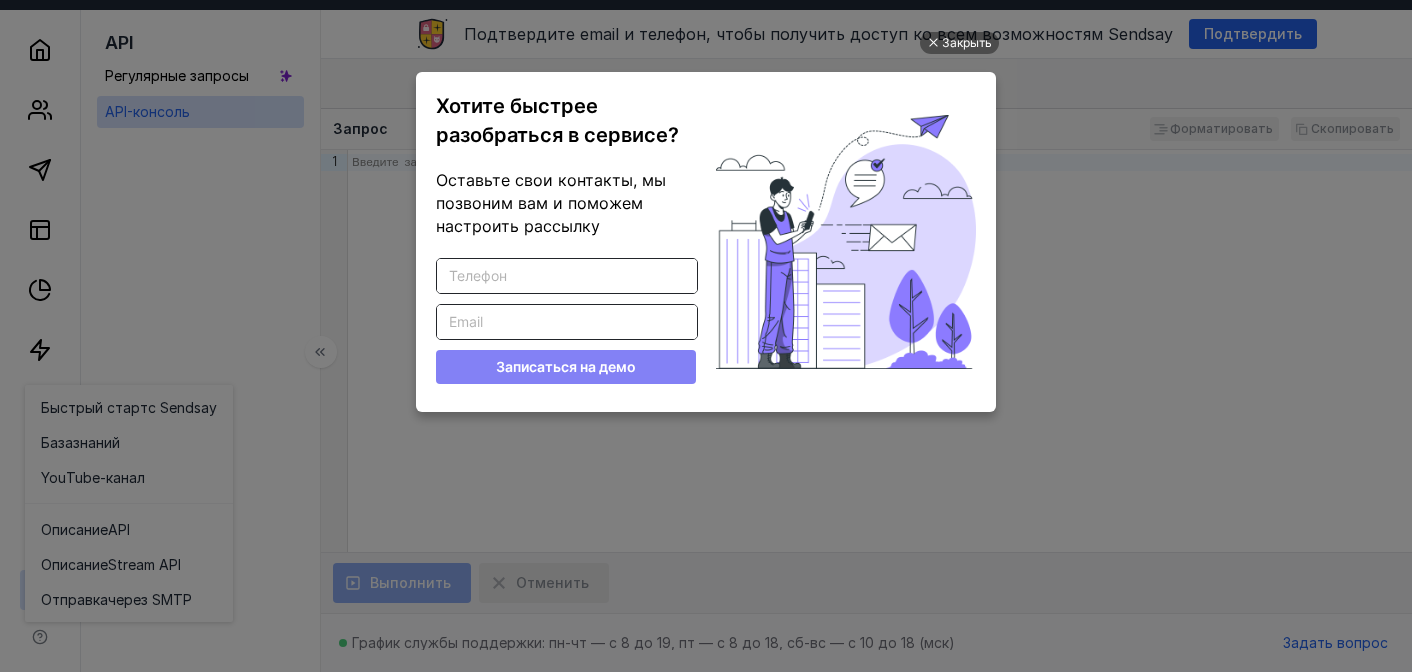 scroll, scrollTop: 0, scrollLeft: 0, axis: both 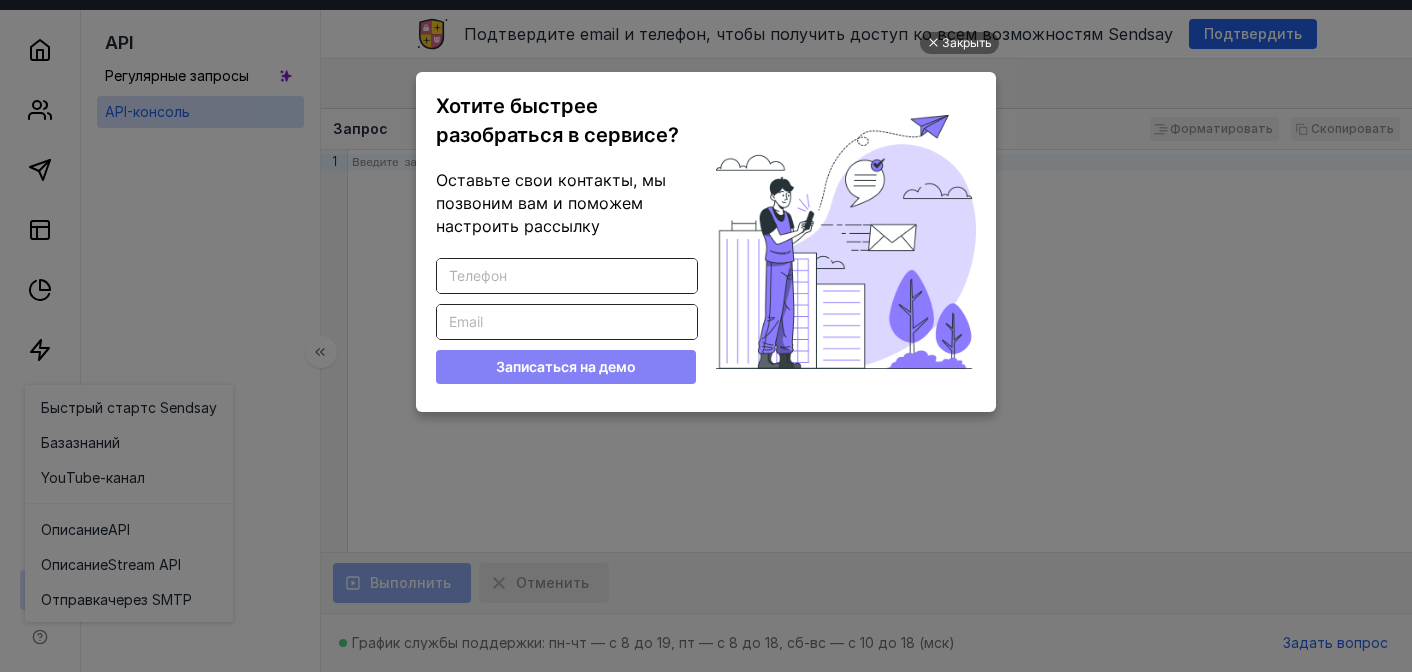 click on "Закрыть
Хотите быстрее разобраться в сервисе? Оставьте свои контакты, мы позвоним вам и поможем настроить рассылку Введите корректный телефон Введите корректный Email
Записаться на демо" at bounding box center [706, 338] 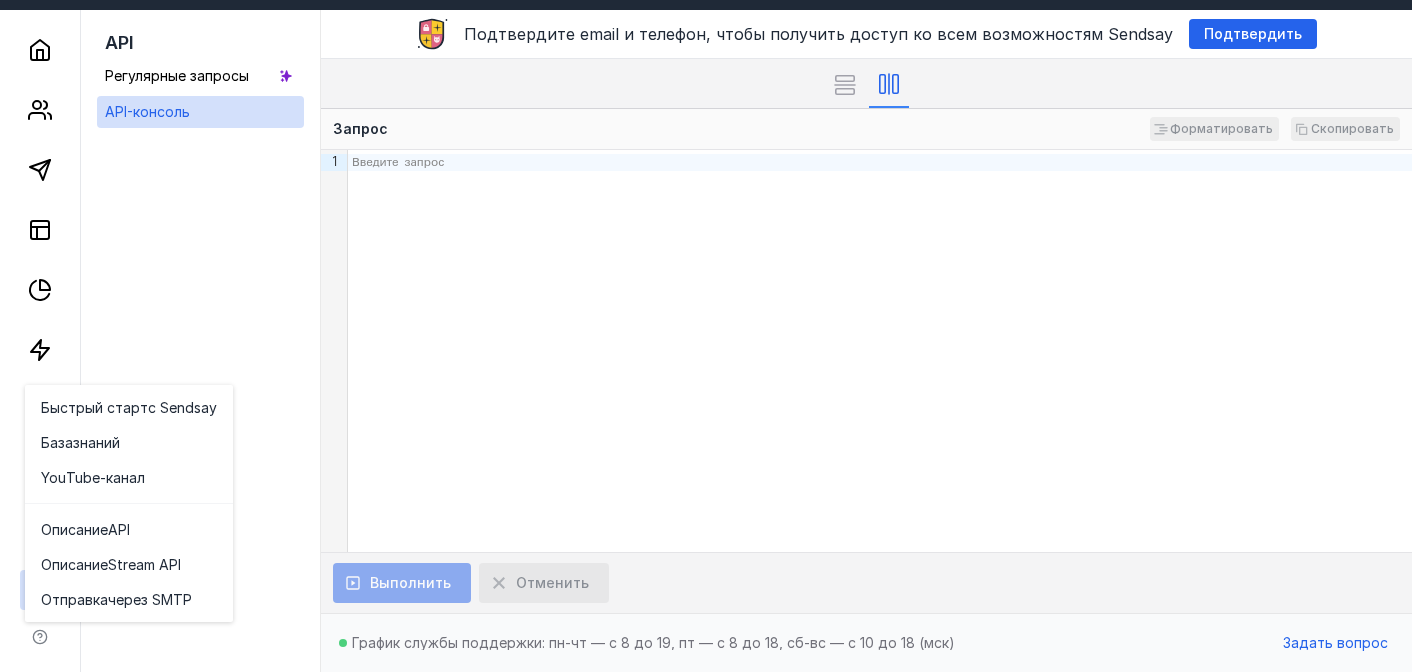 scroll, scrollTop: 0, scrollLeft: 0, axis: both 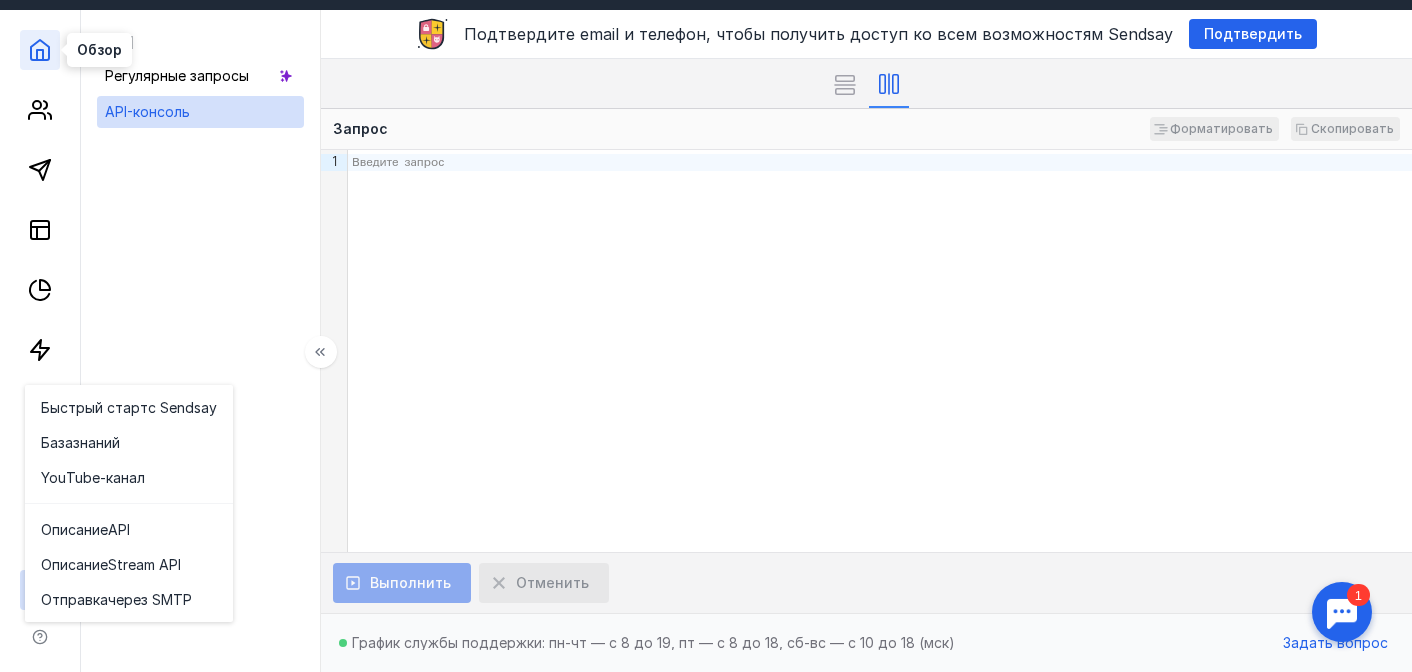 click 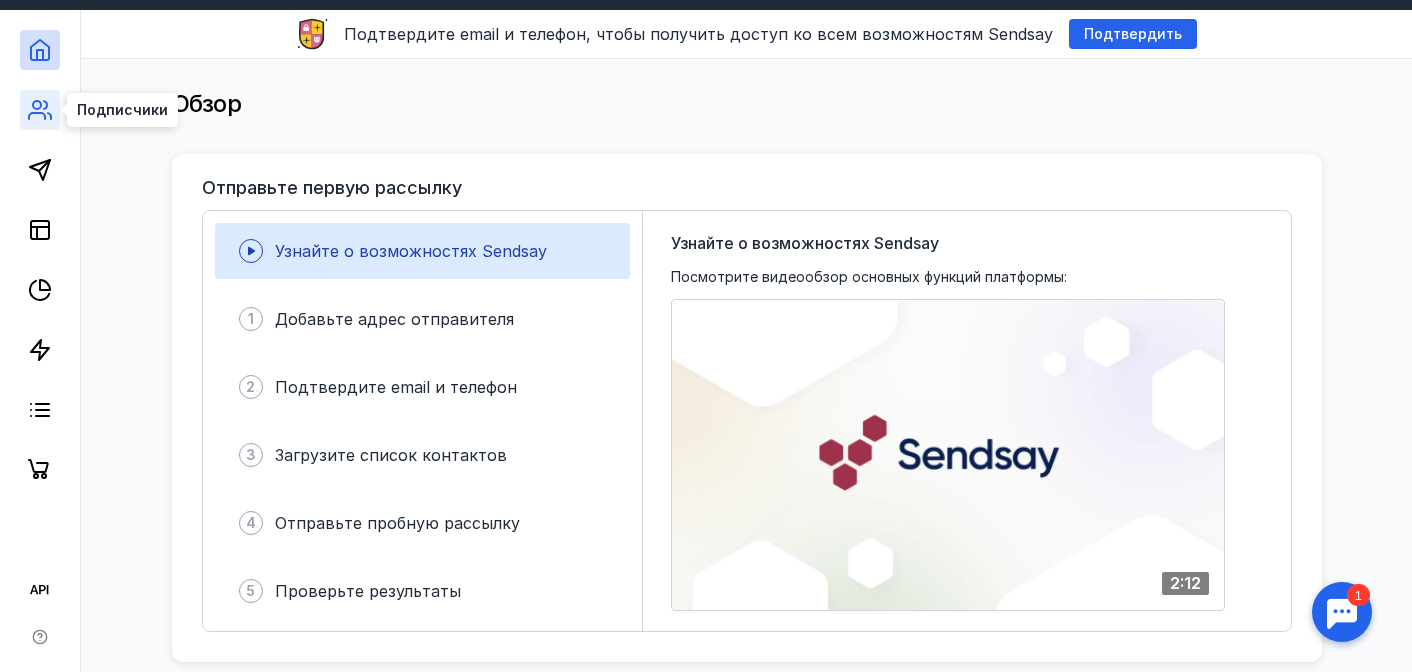click 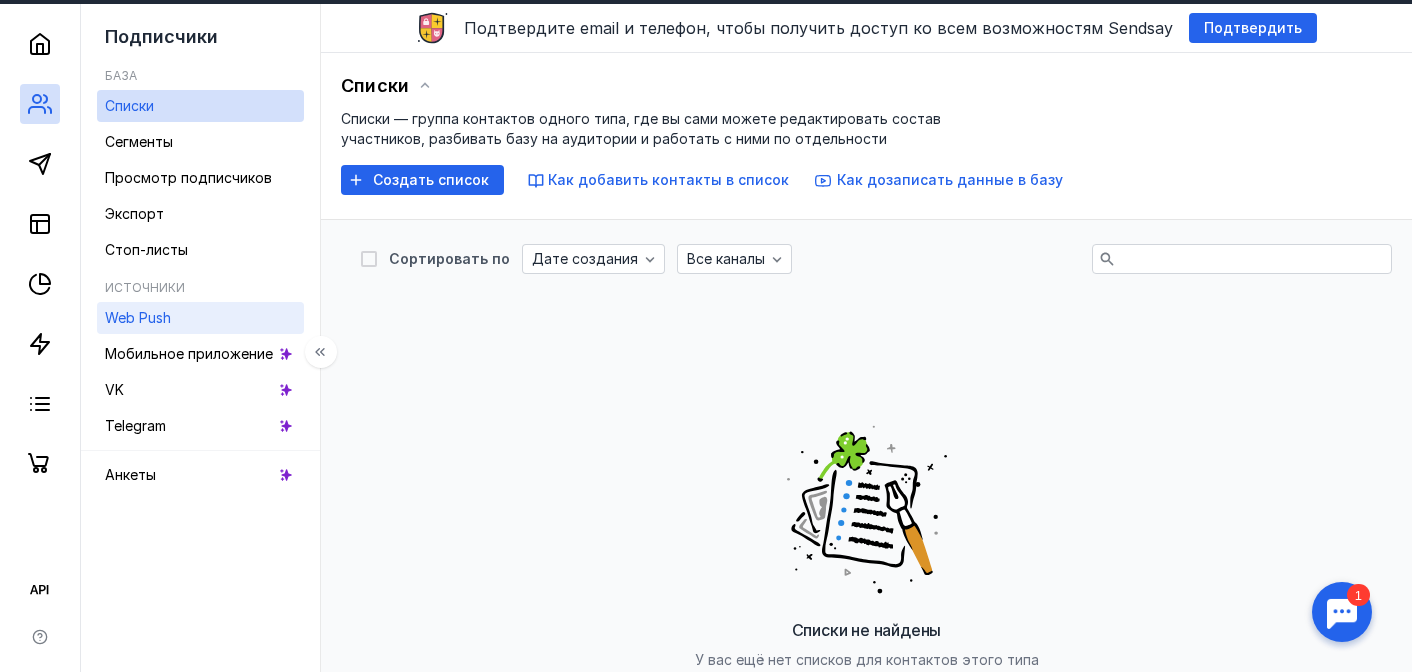 scroll, scrollTop: 0, scrollLeft: 0, axis: both 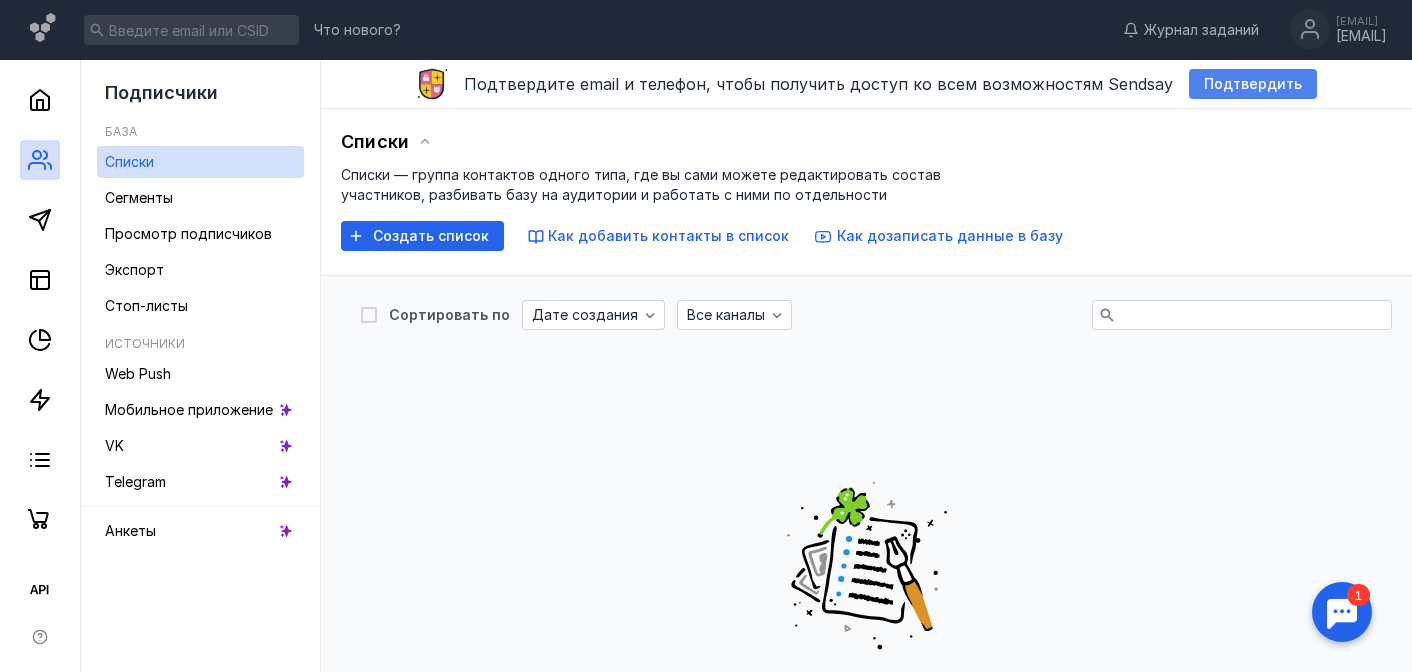 click on "Подтвердить" at bounding box center (1253, 84) 